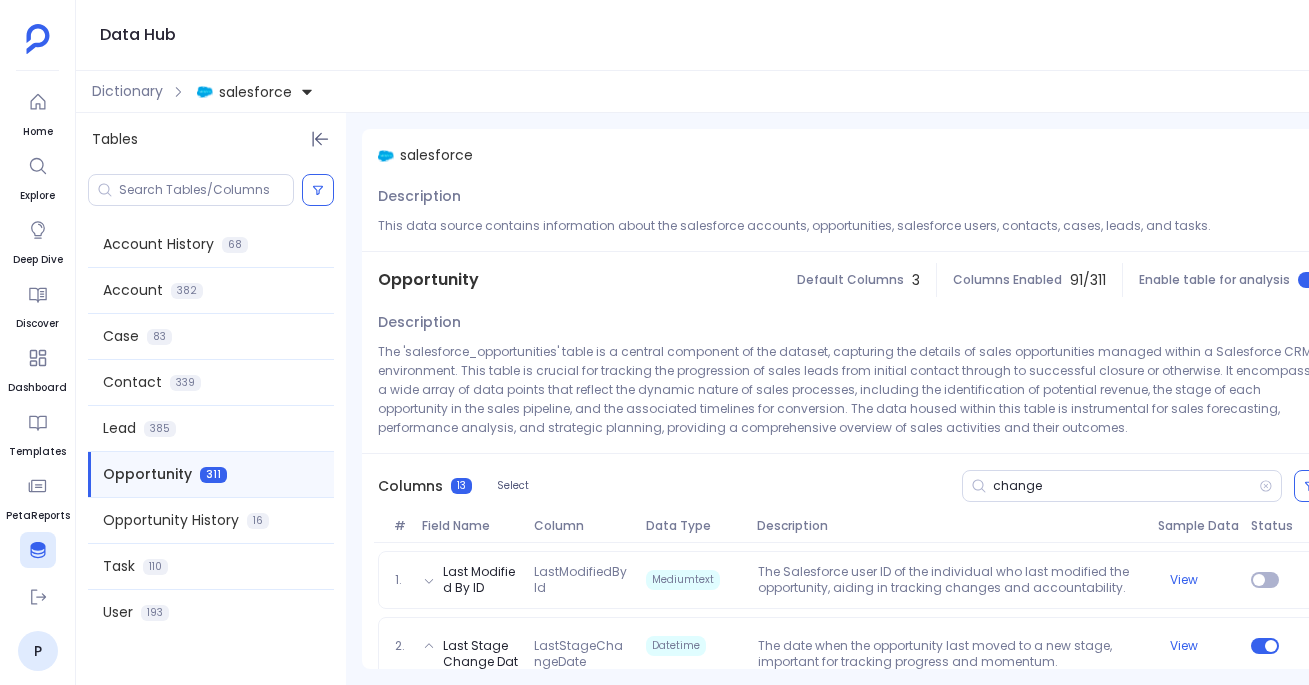 scroll, scrollTop: 0, scrollLeft: 0, axis: both 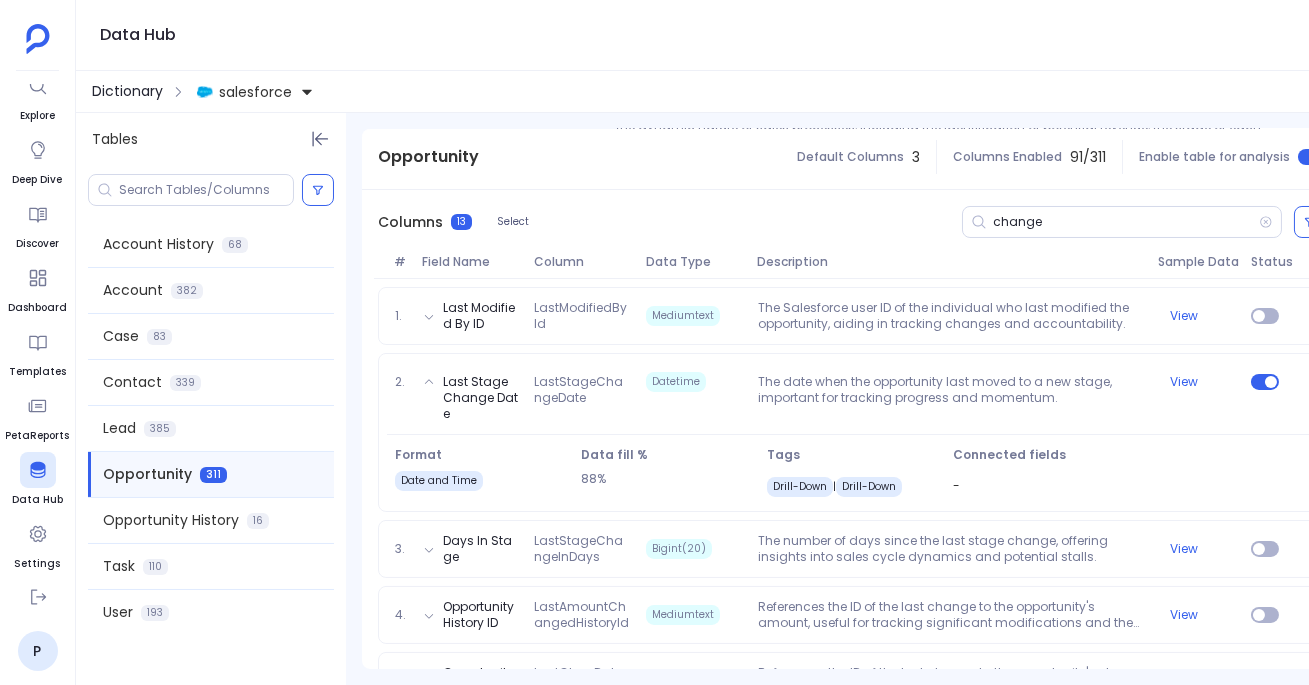 click on "Dictionary" at bounding box center [127, 91] 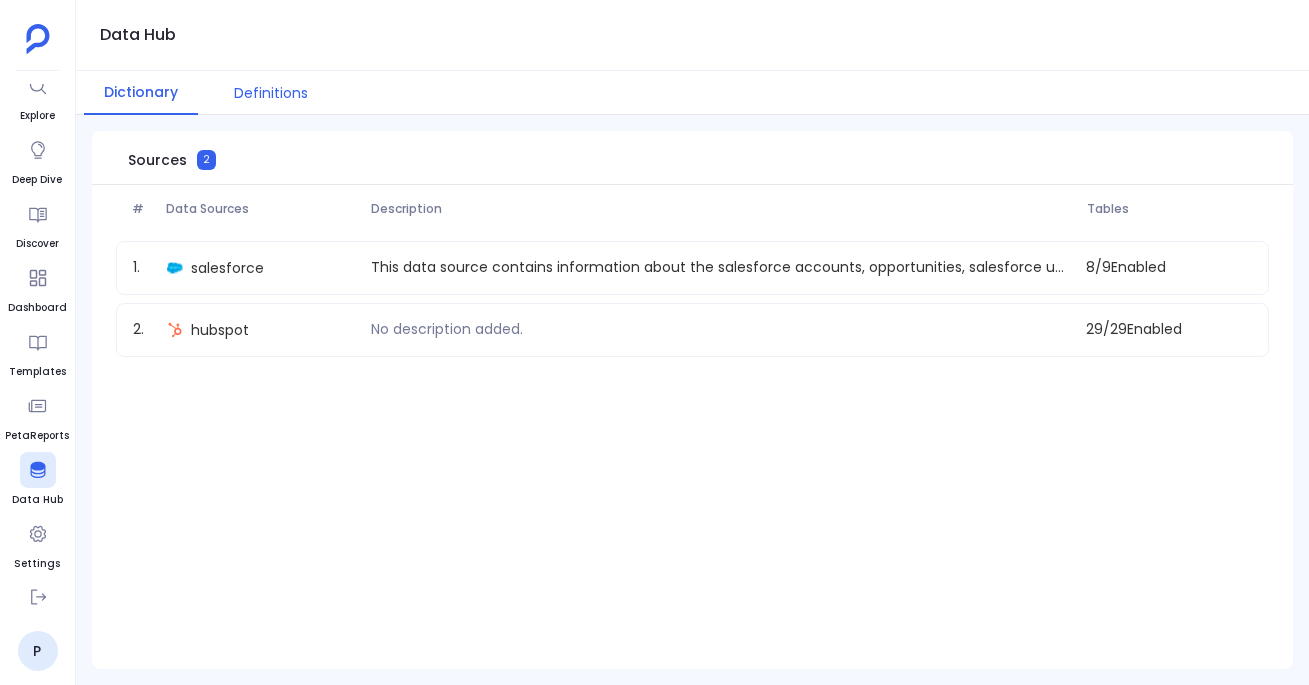 click on "Definitions" at bounding box center [271, 93] 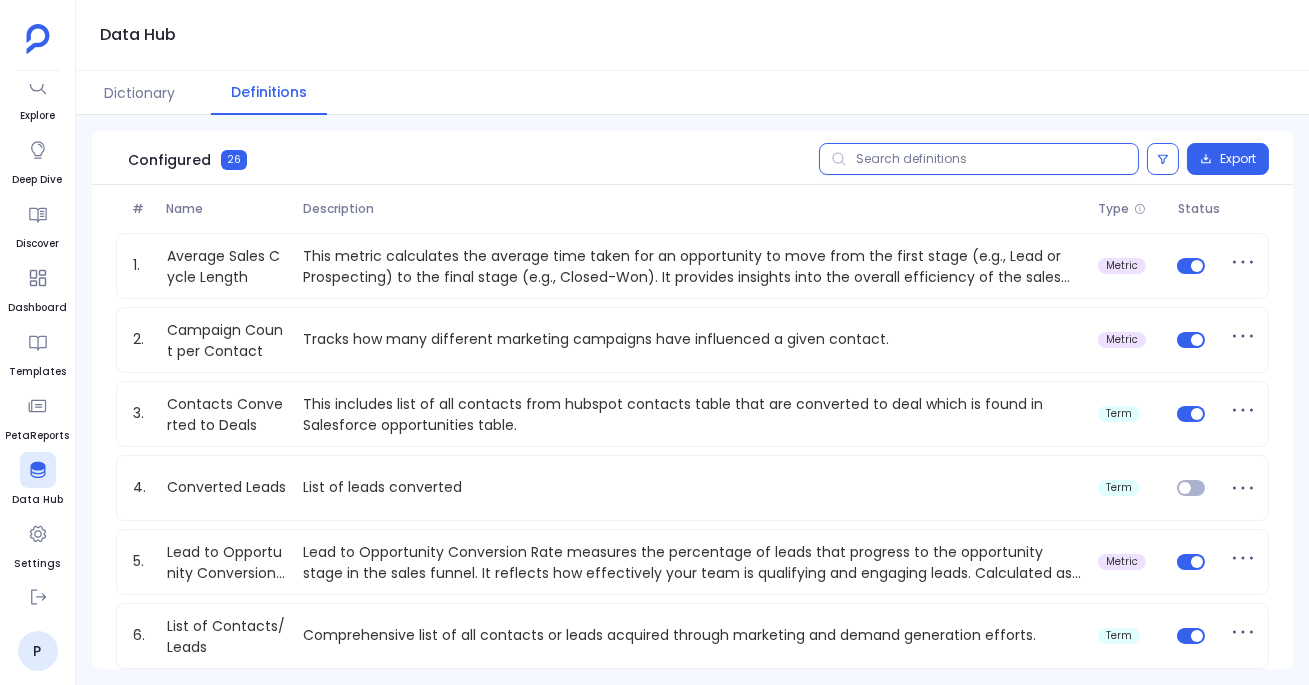 click at bounding box center (979, 159) 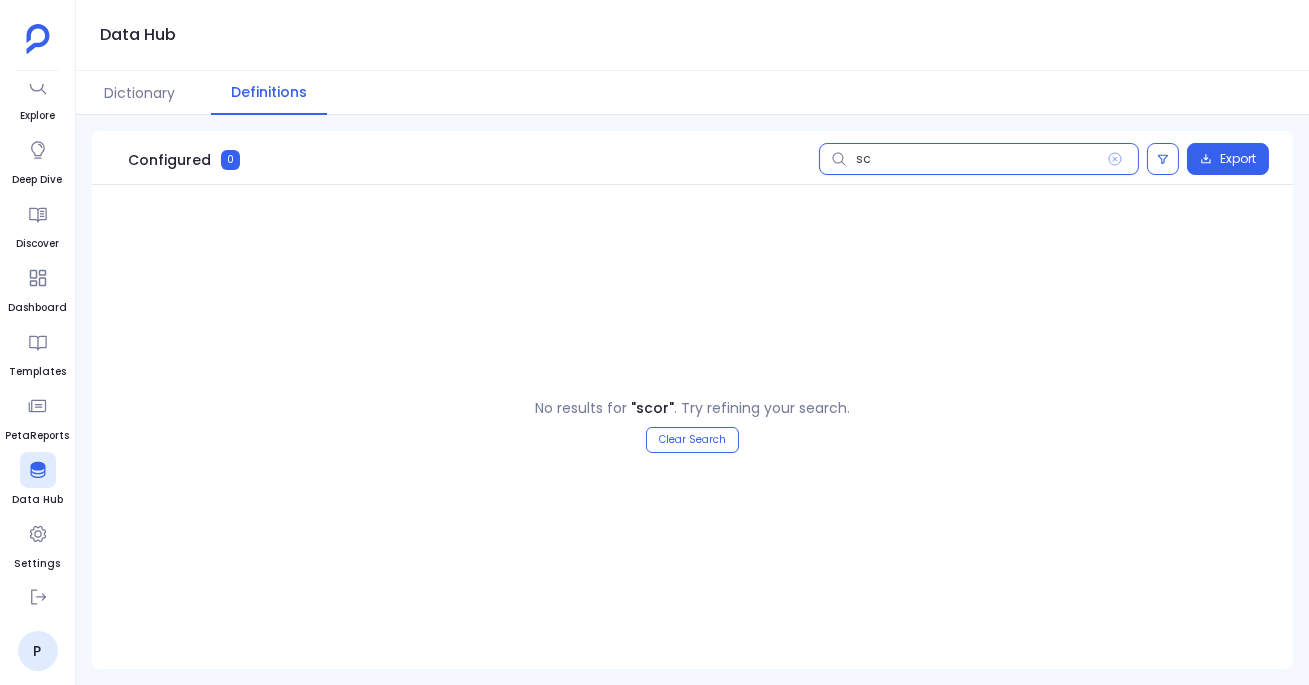 type on "s" 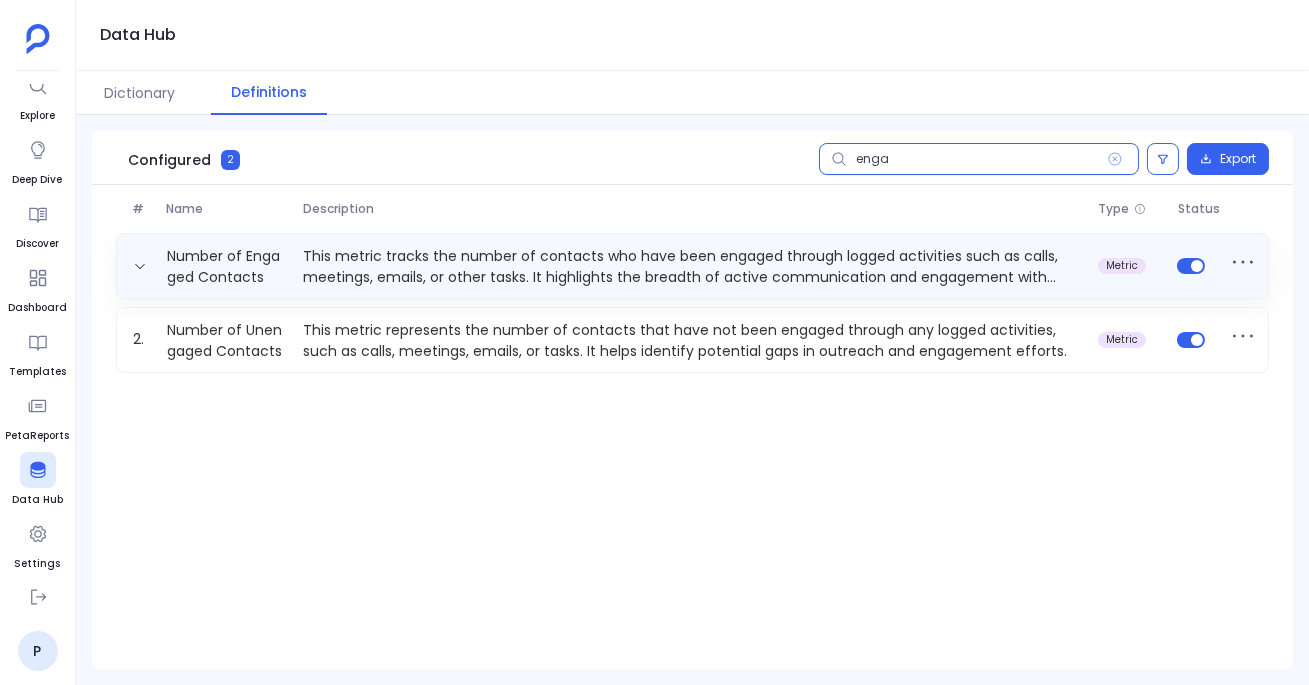 type on "enga" 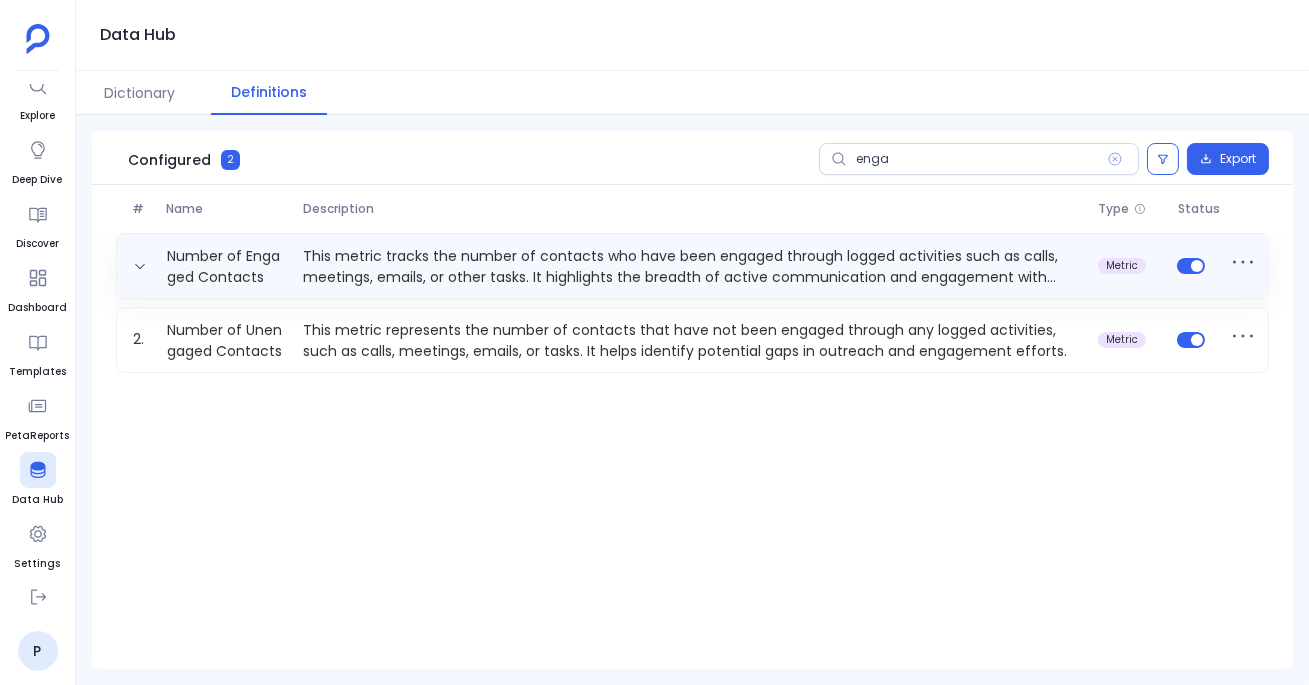 click on "This metric tracks the number of contacts who have been engaged through logged activities such as calls, meetings, emails, or other tasks. It highlights the breadth of active communication and engagement with contacts." at bounding box center [692, 266] 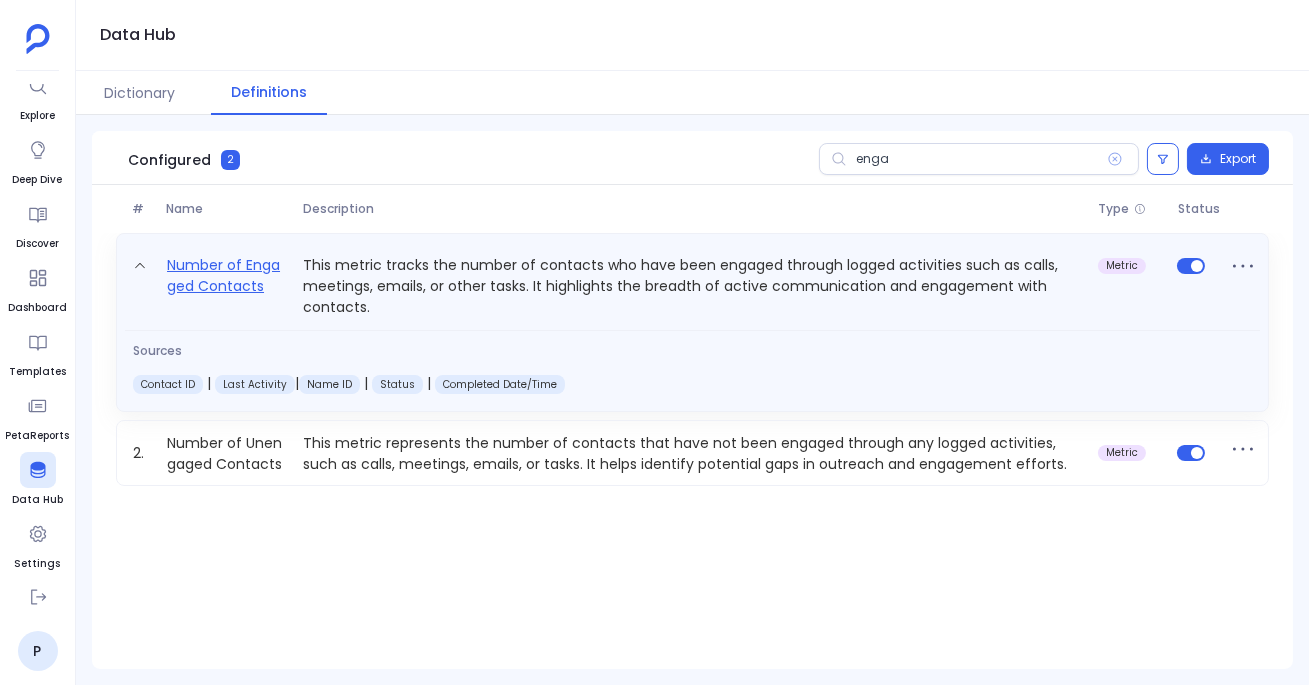 click on "Number of Engaged Contacts" at bounding box center (227, 286) 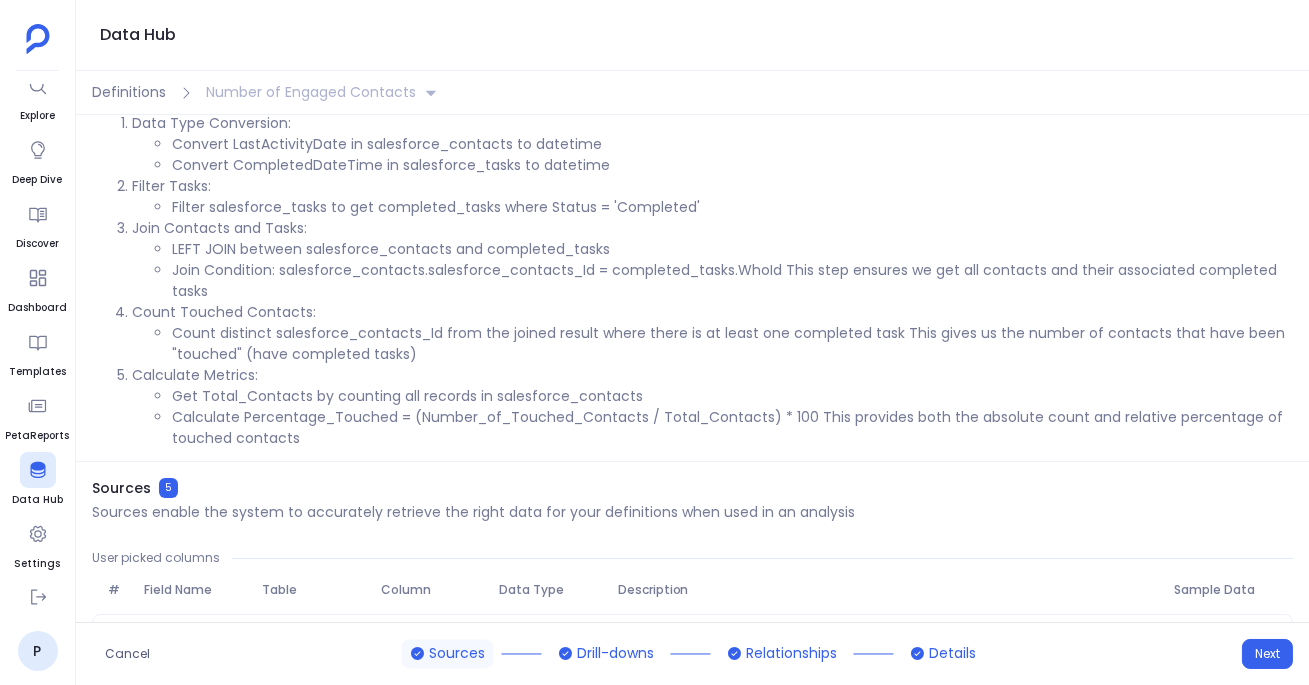 scroll, scrollTop: 98, scrollLeft: 0, axis: vertical 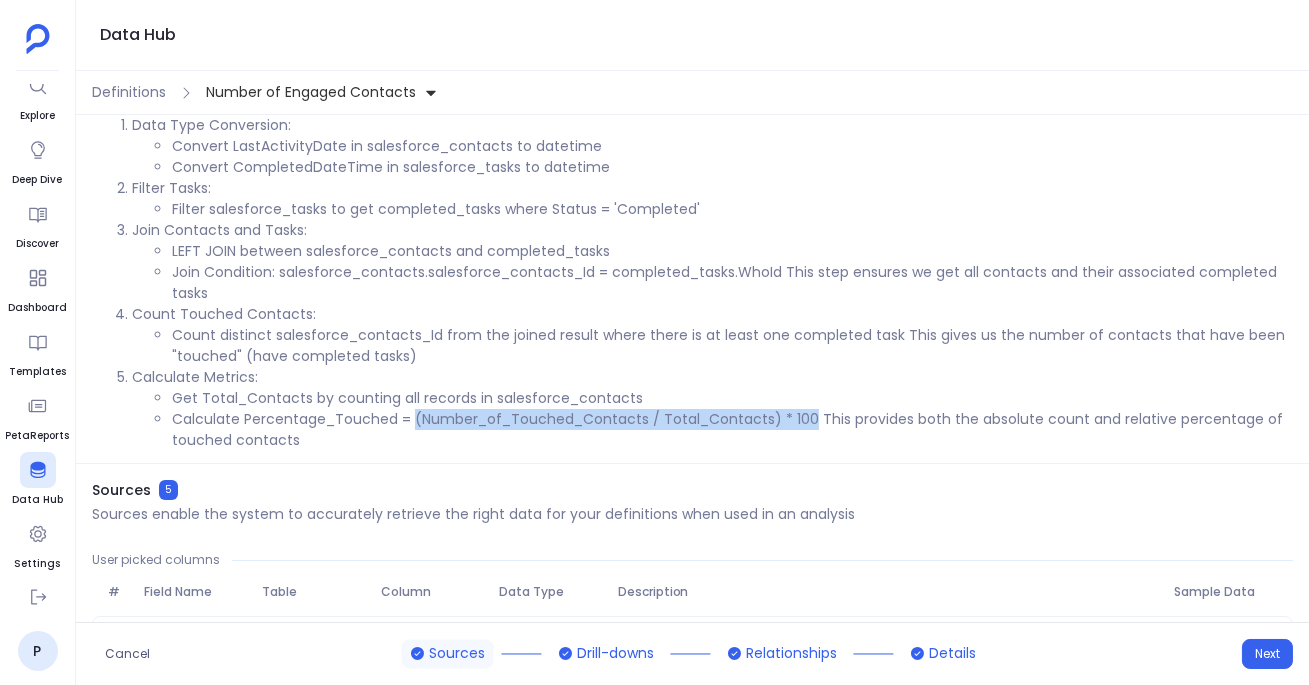 drag, startPoint x: 412, startPoint y: 420, endPoint x: 813, endPoint y: 412, distance: 401.0798 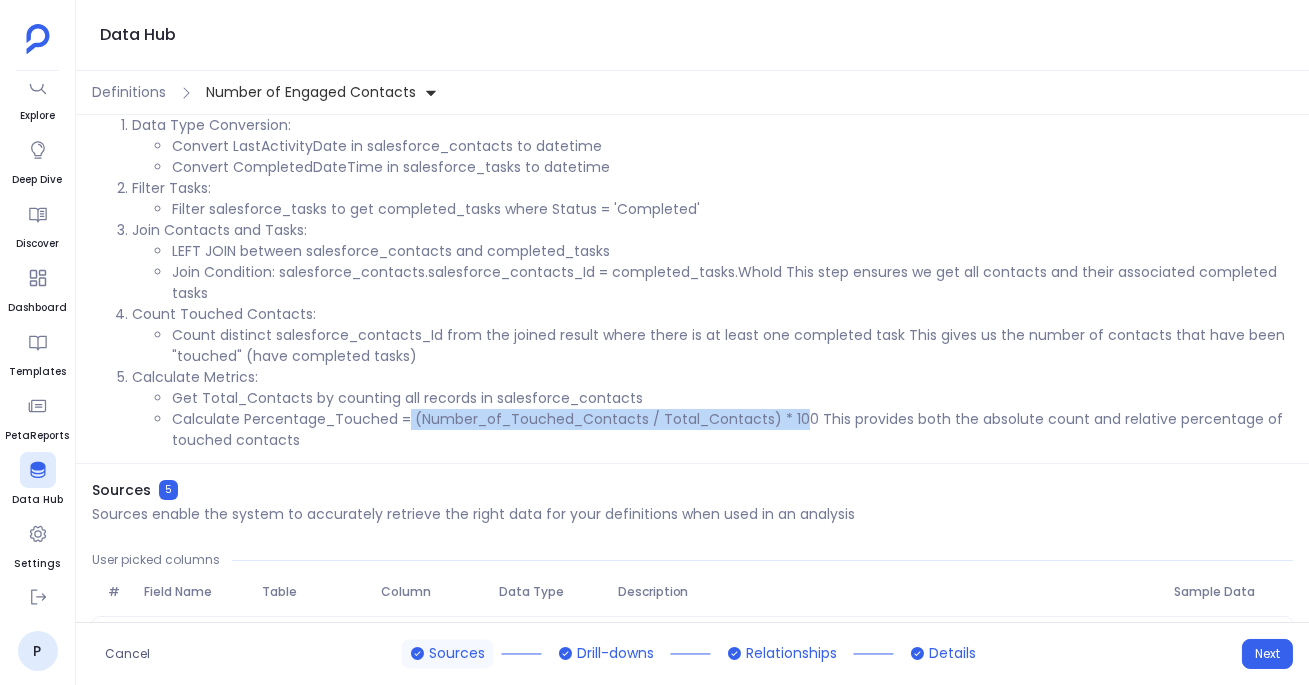 drag, startPoint x: 411, startPoint y: 418, endPoint x: 806, endPoint y: 414, distance: 395.02026 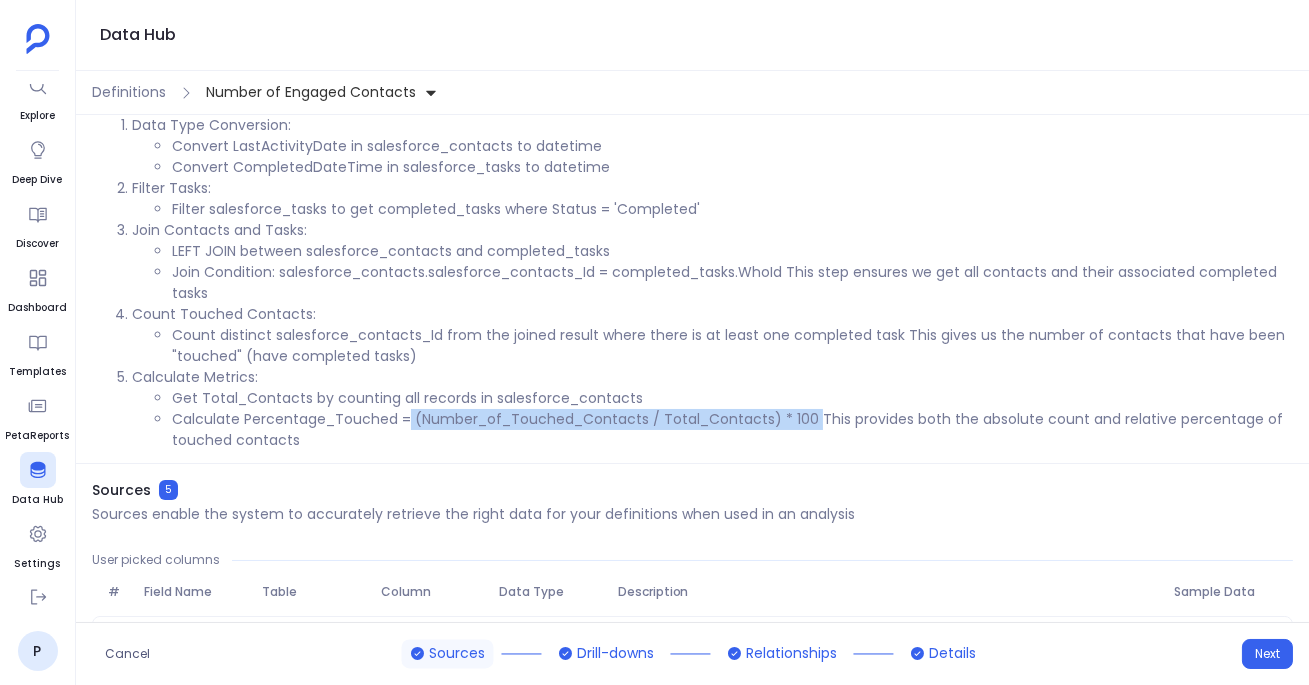 click on "Calculate Percentage_Touched = (Number_of_Touched_Contacts / Total_Contacts) * 100
This provides both the absolute count and relative percentage of touched contacts" at bounding box center [732, 430] 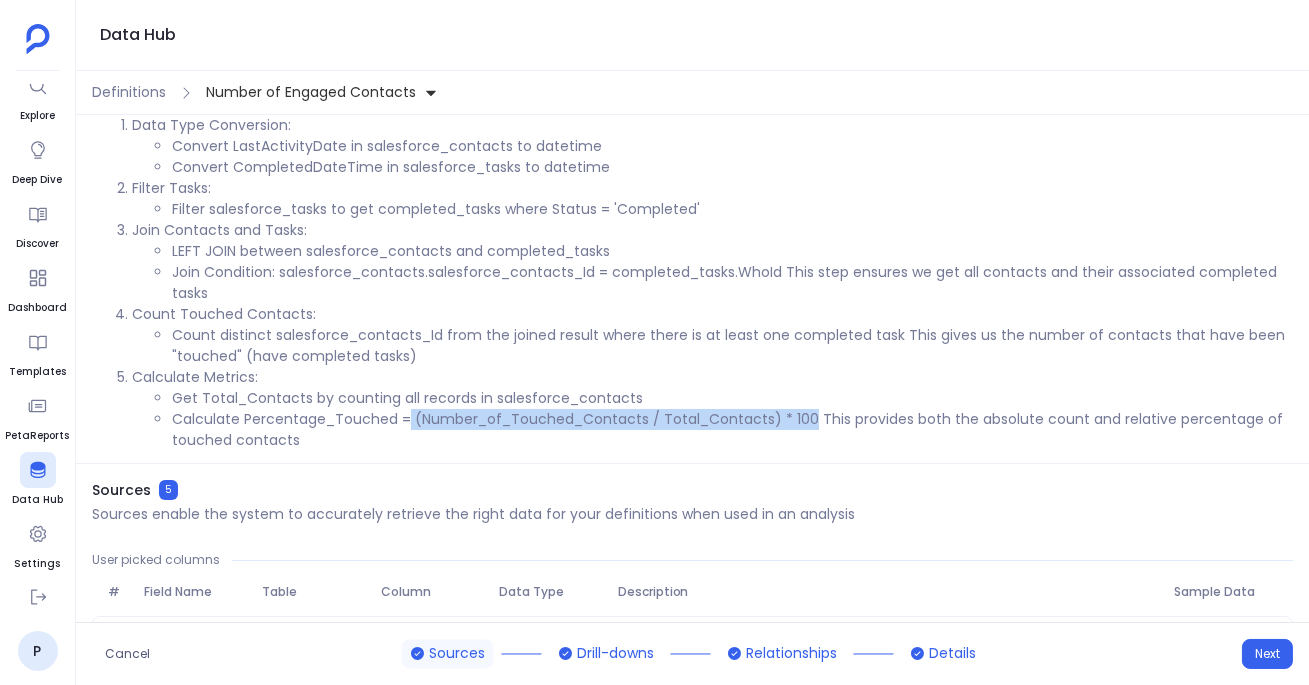 click on "Calculate Percentage_Touched = (Number_of_Touched_Contacts / Total_Contacts) * 100
This provides both the absolute count and relative percentage of touched contacts" at bounding box center (732, 430) 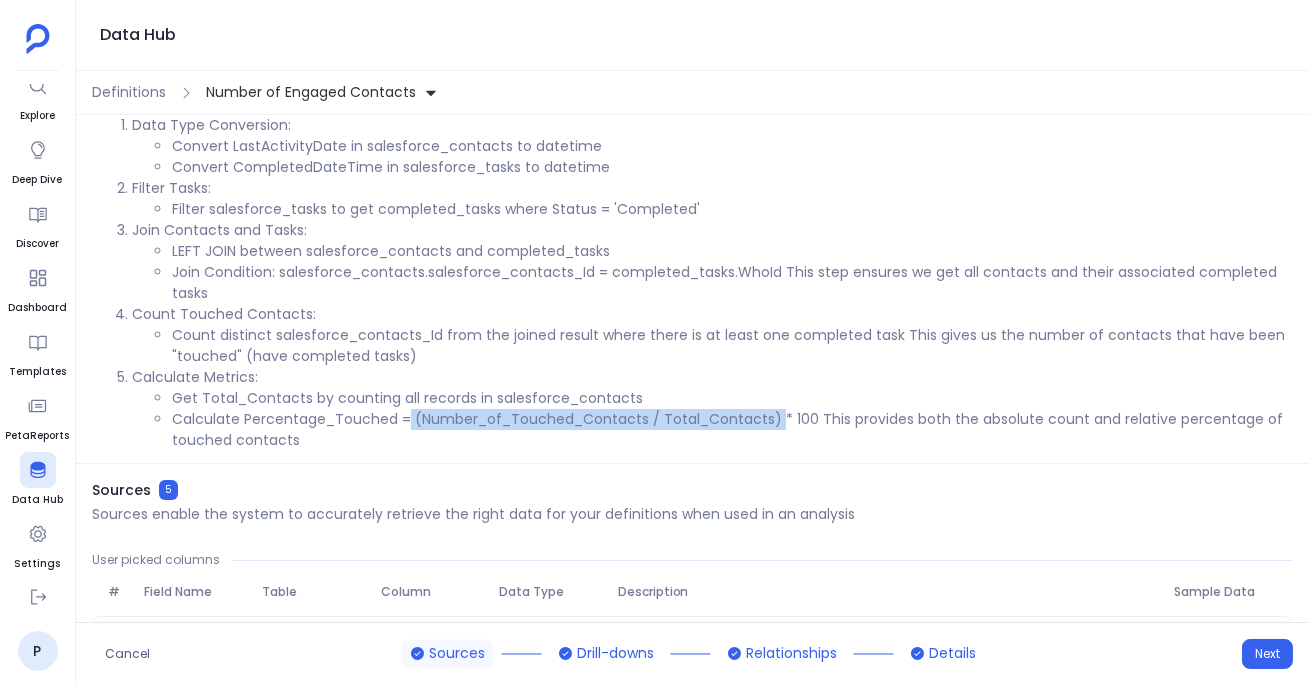 drag, startPoint x: 407, startPoint y: 413, endPoint x: 775, endPoint y: 406, distance: 368.06656 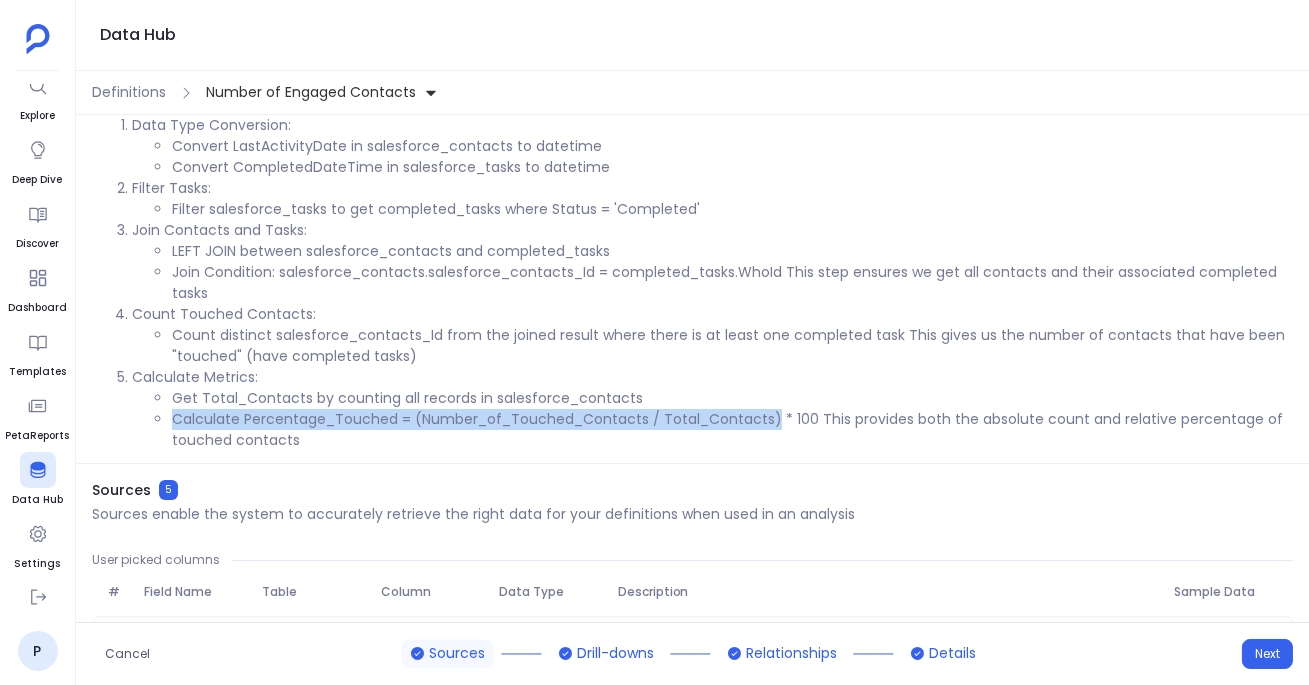 click on "Calculate Percentage_Touched = (Number_of_Touched_Contacts / Total_Contacts) * 100
This provides both the absolute count and relative percentage of touched contacts" at bounding box center (732, 430) 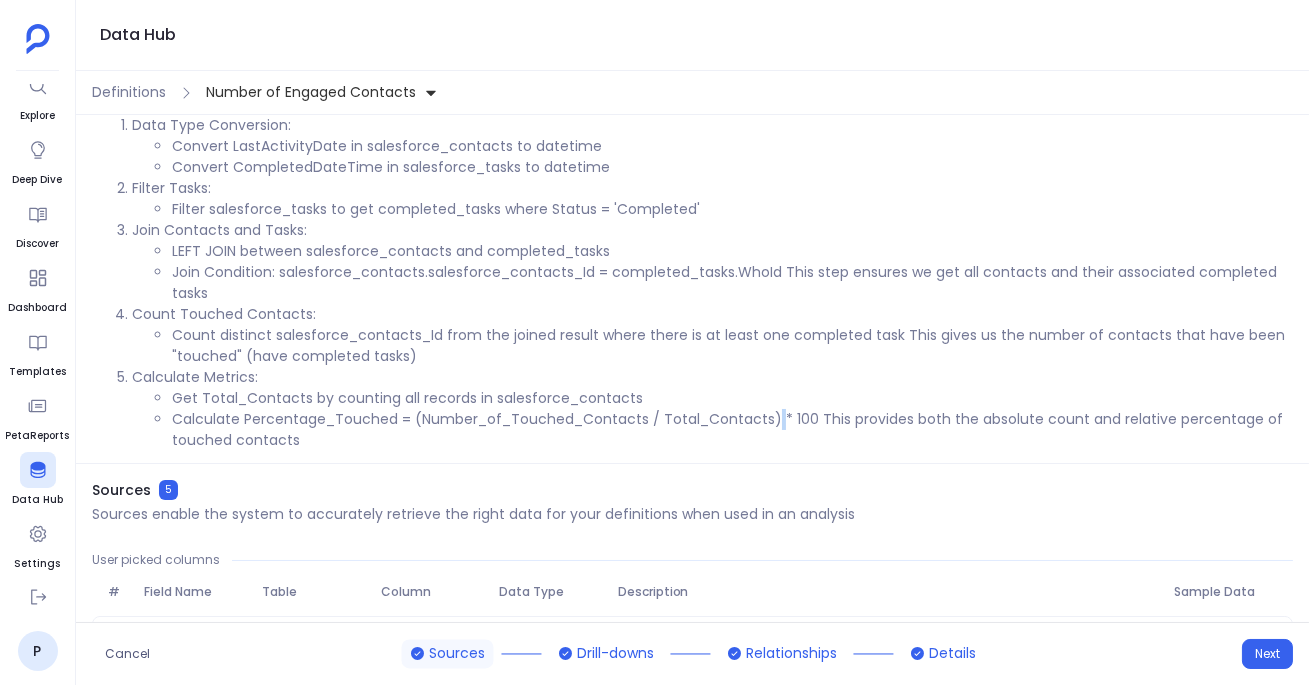 click on "Calculate Percentage_Touched = (Number_of_Touched_Contacts / Total_Contacts) * 100
This provides both the absolute count and relative percentage of touched contacts" at bounding box center (732, 430) 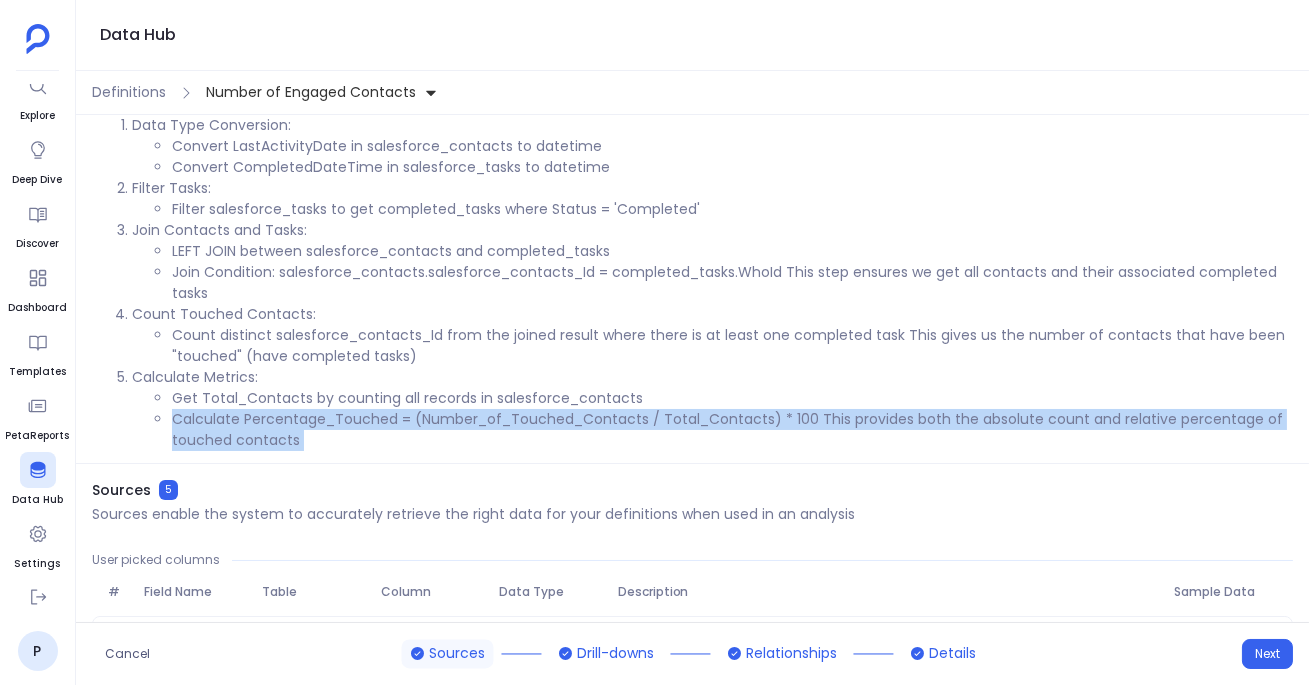 click on "Calculate Percentage_Touched = (Number_of_Touched_Contacts / Total_Contacts) * 100
This provides both the absolute count and relative percentage of touched contacts" at bounding box center [732, 430] 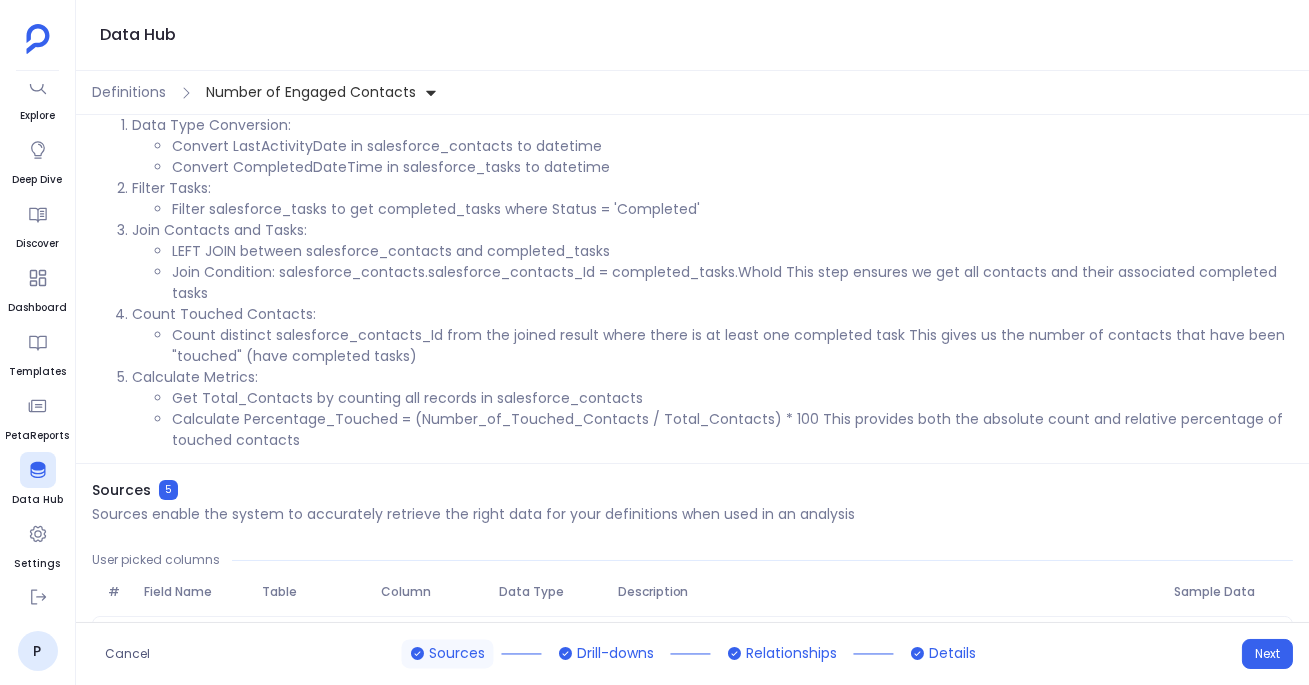 click on "Calculate Percentage_Touched = (Number_of_Touched_Contacts / Total_Contacts) * 100
This provides both the absolute count and relative percentage of touched contacts" at bounding box center [732, 430] 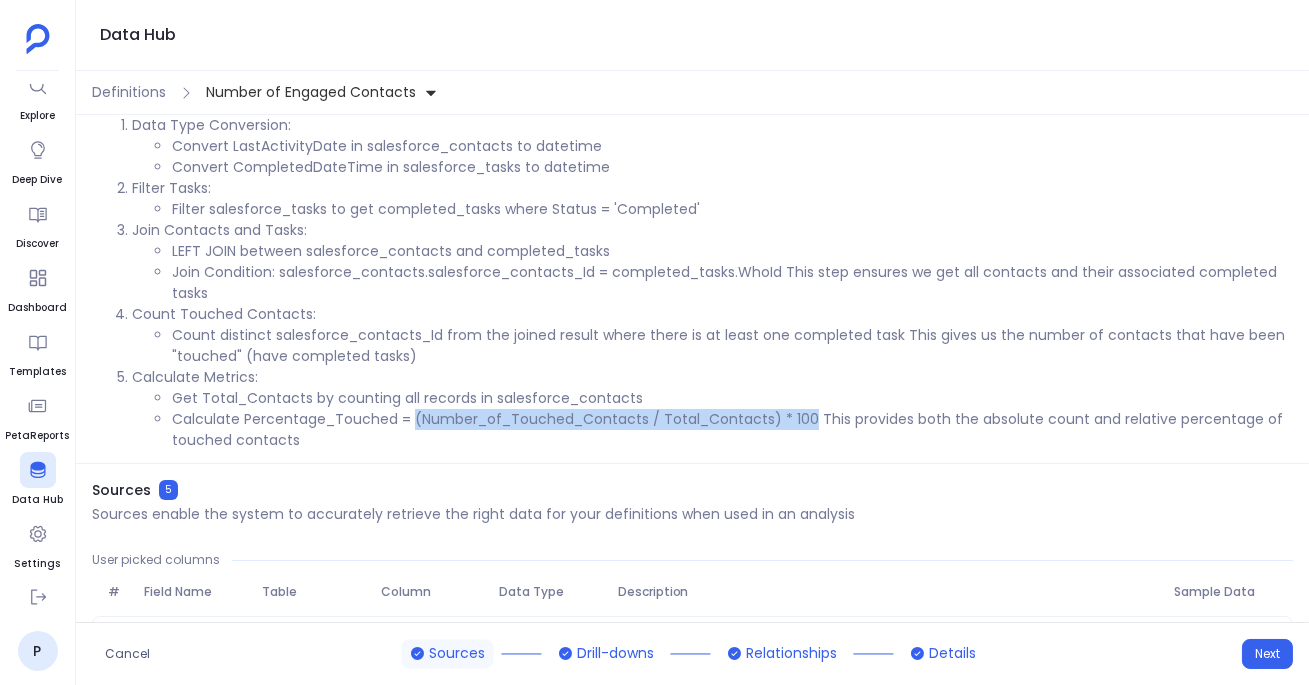 drag, startPoint x: 415, startPoint y: 417, endPoint x: 808, endPoint y: 426, distance: 393.10303 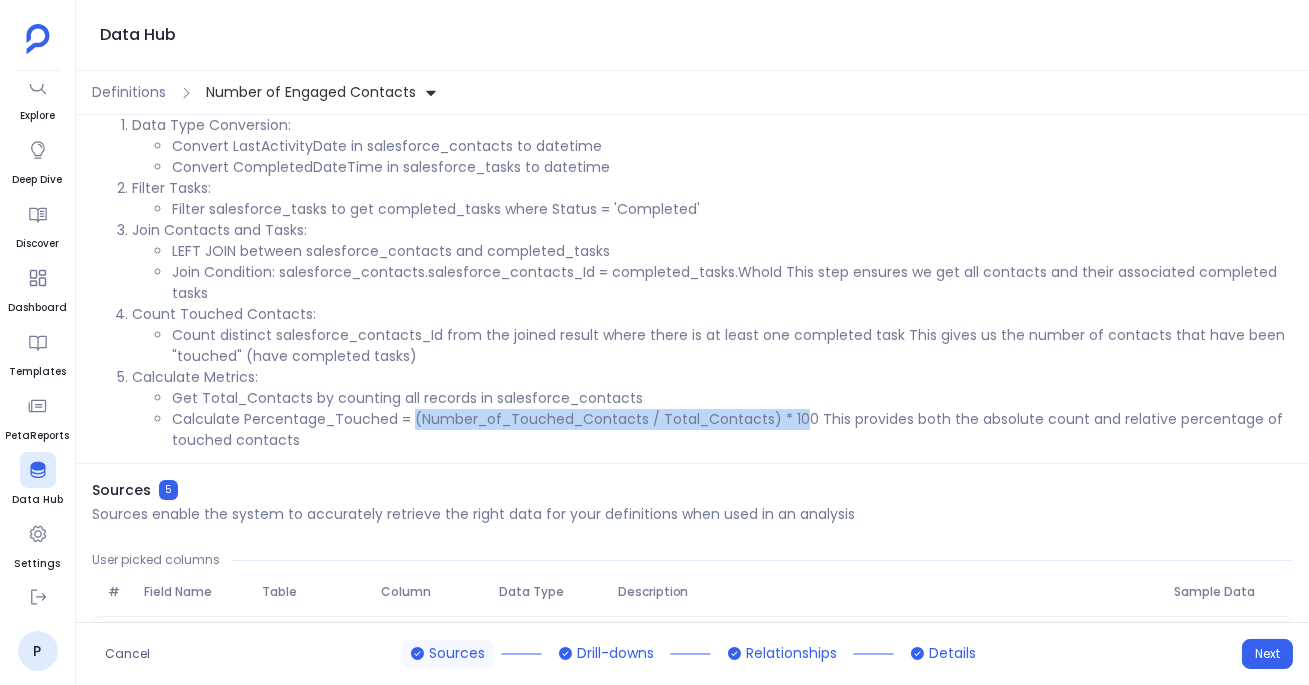 click on "Calculate Percentage_Touched = (Number_of_Touched_Contacts / Total_Contacts) * 100
This provides both the absolute count and relative percentage of touched contacts" at bounding box center (732, 430) 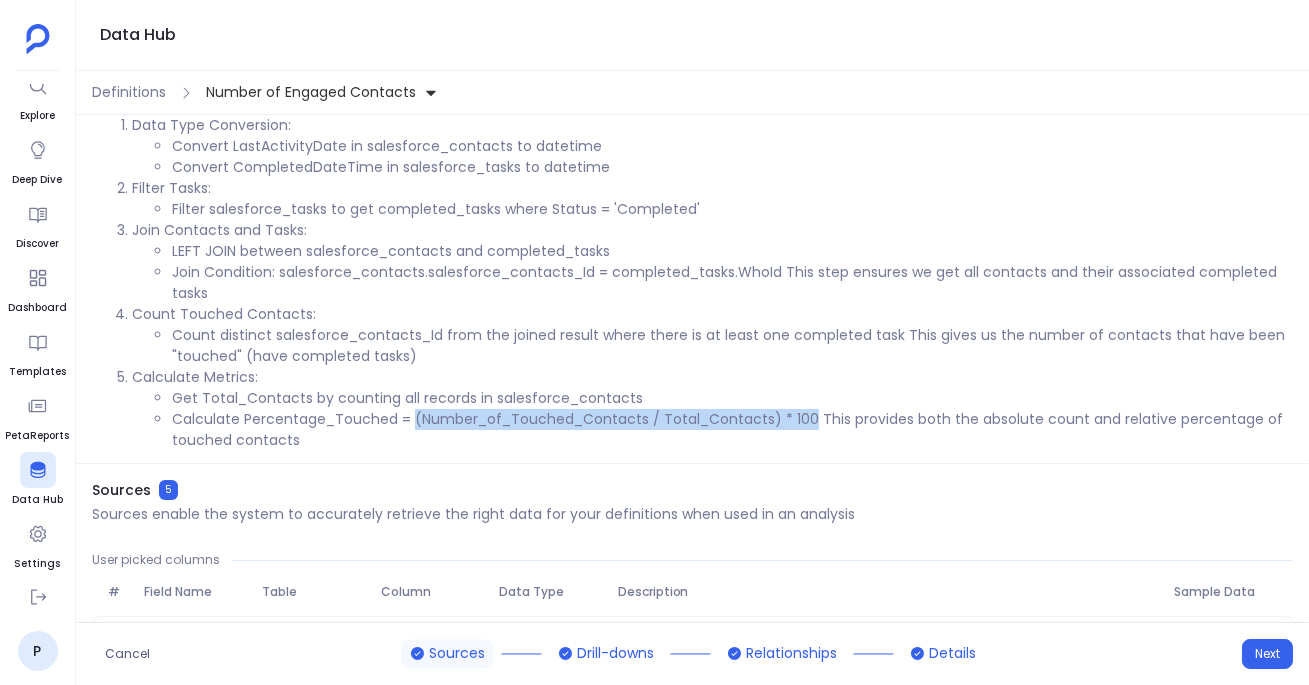 click on "Calculate Percentage_Touched = (Number_of_Touched_Contacts / Total_Contacts) * 100
This provides both the absolute count and relative percentage of touched contacts" at bounding box center [732, 430] 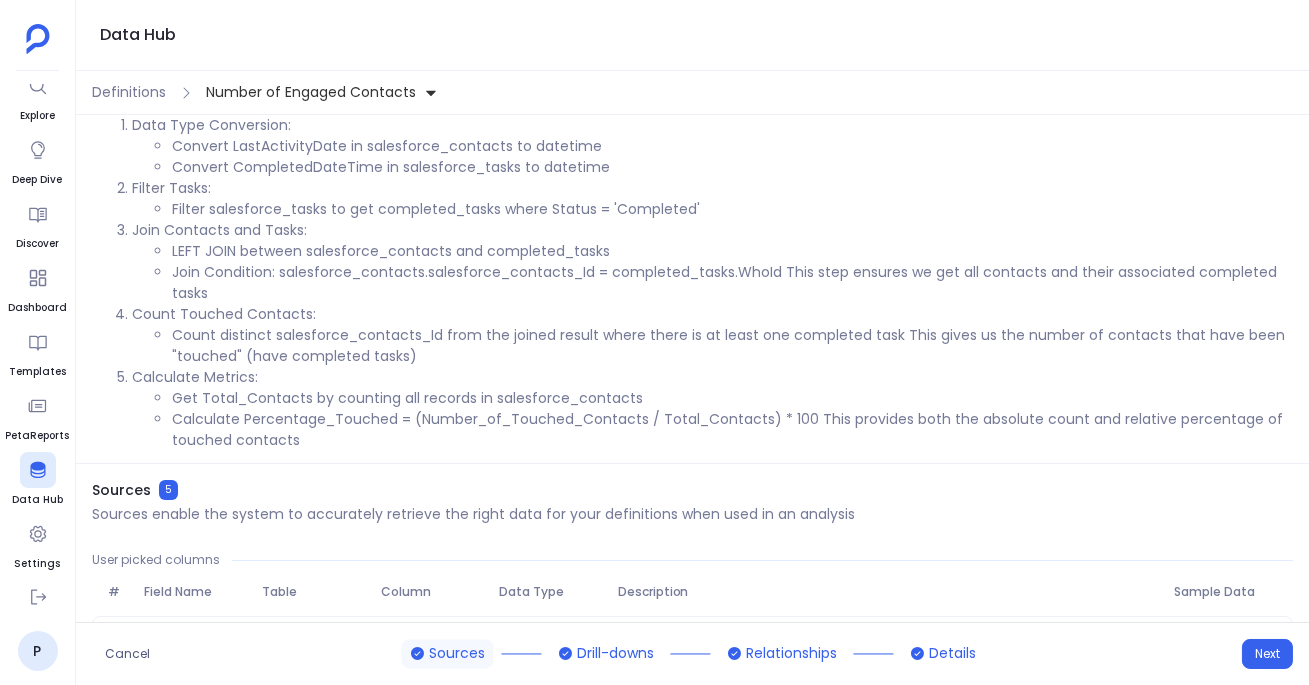click on "Calculate Percentage_Touched = (Number_of_Touched_Contacts / Total_Contacts) * 100
This provides both the absolute count and relative percentage of touched contacts" at bounding box center (732, 430) 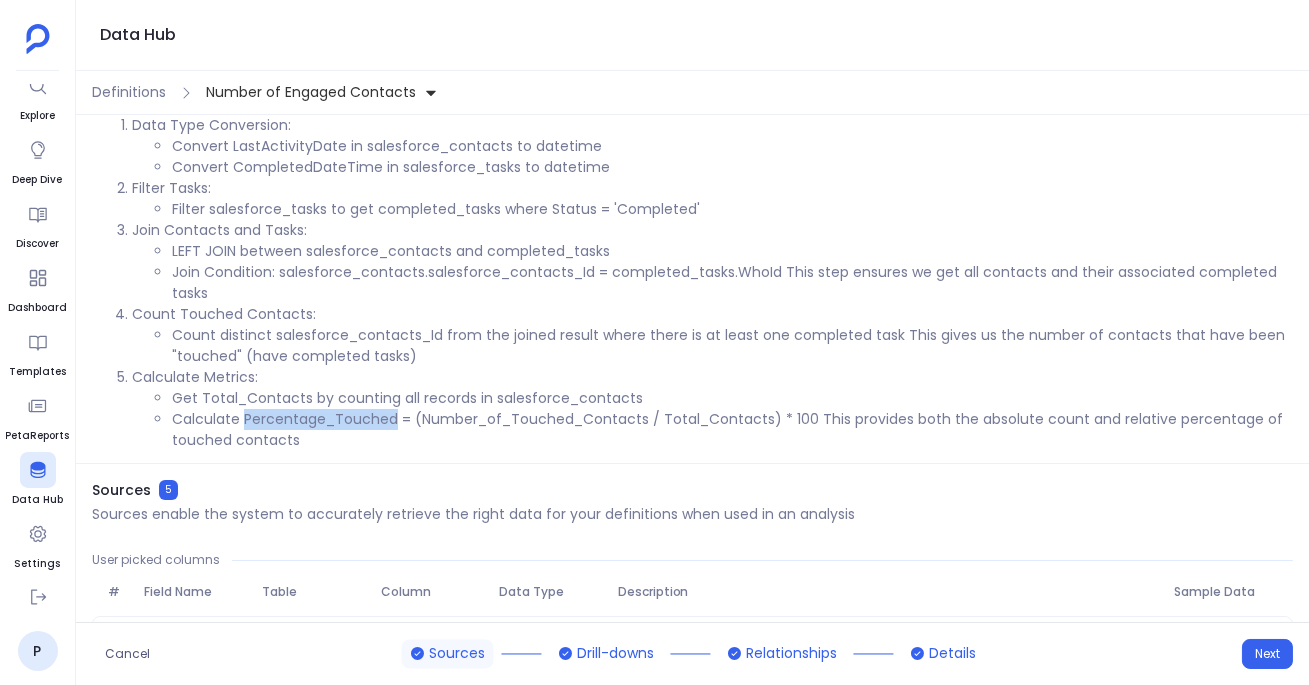 click on "Calculate Percentage_Touched = (Number_of_Touched_Contacts / Total_Contacts) * 100
This provides both the absolute count and relative percentage of touched contacts" at bounding box center (732, 430) 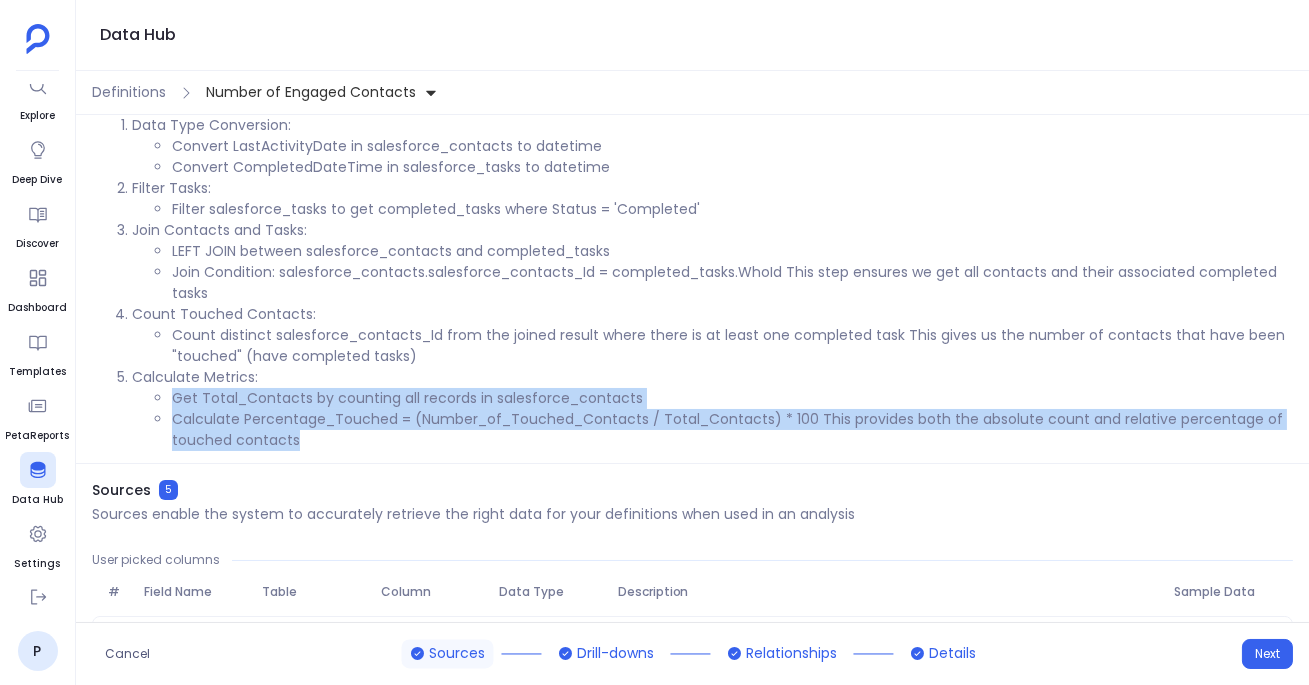 drag, startPoint x: 174, startPoint y: 399, endPoint x: 740, endPoint y: 431, distance: 566.9039 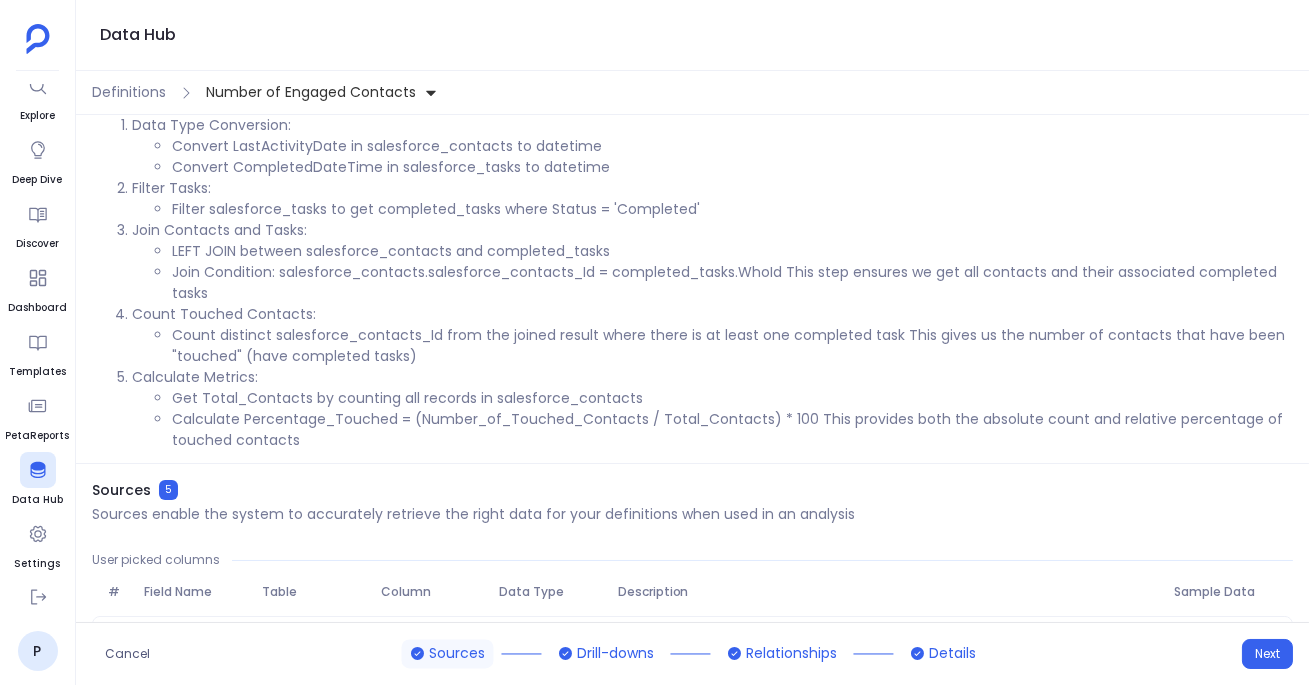 click on "Calculate Percentage_Touched = (Number_of_Touched_Contacts / Total_Contacts) * 100
This provides both the absolute count and relative percentage of touched contacts" at bounding box center [732, 430] 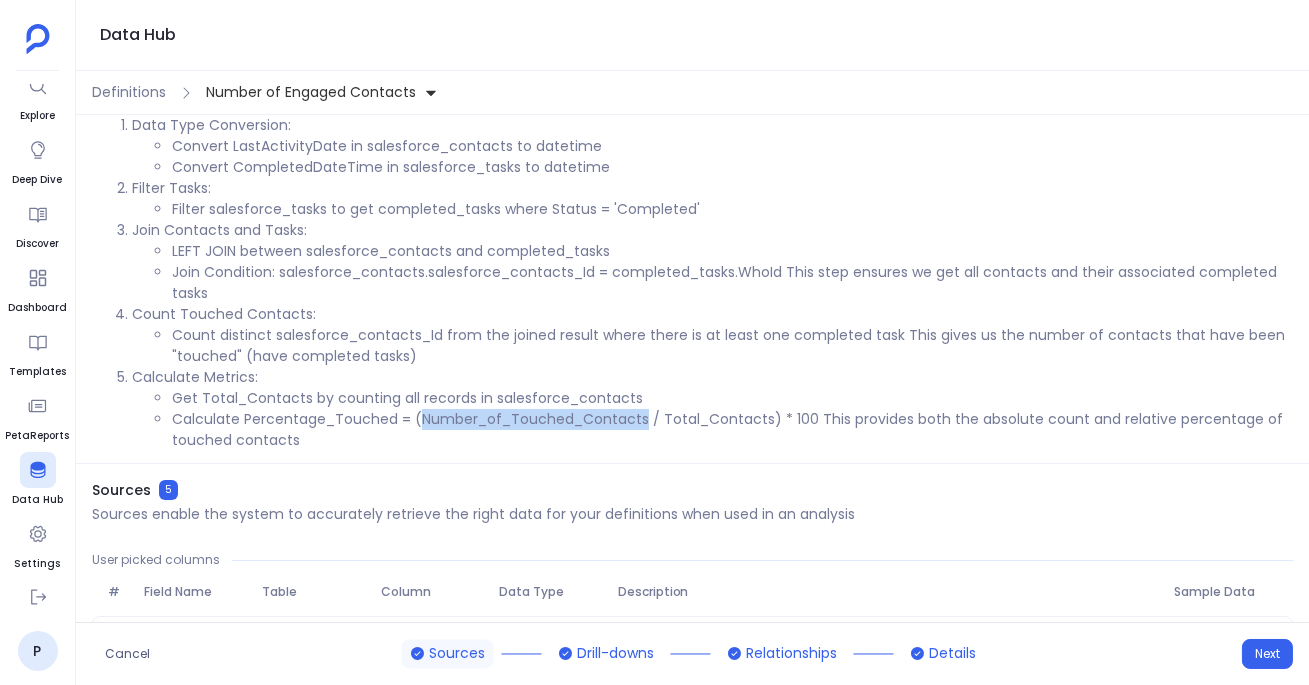 click on "Calculate Percentage_Touched = (Number_of_Touched_Contacts / Total_Contacts) * 100
This provides both the absolute count and relative percentage of touched contacts" at bounding box center [732, 430] 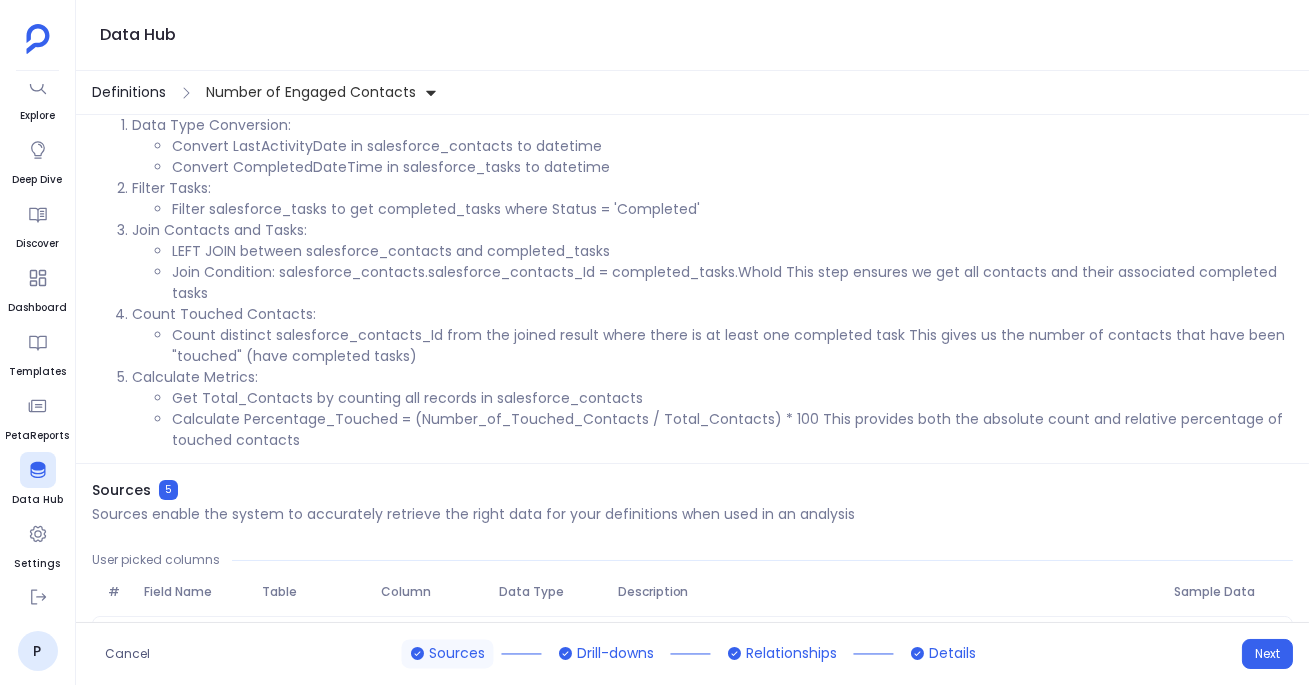click on "Definitions" at bounding box center [129, 92] 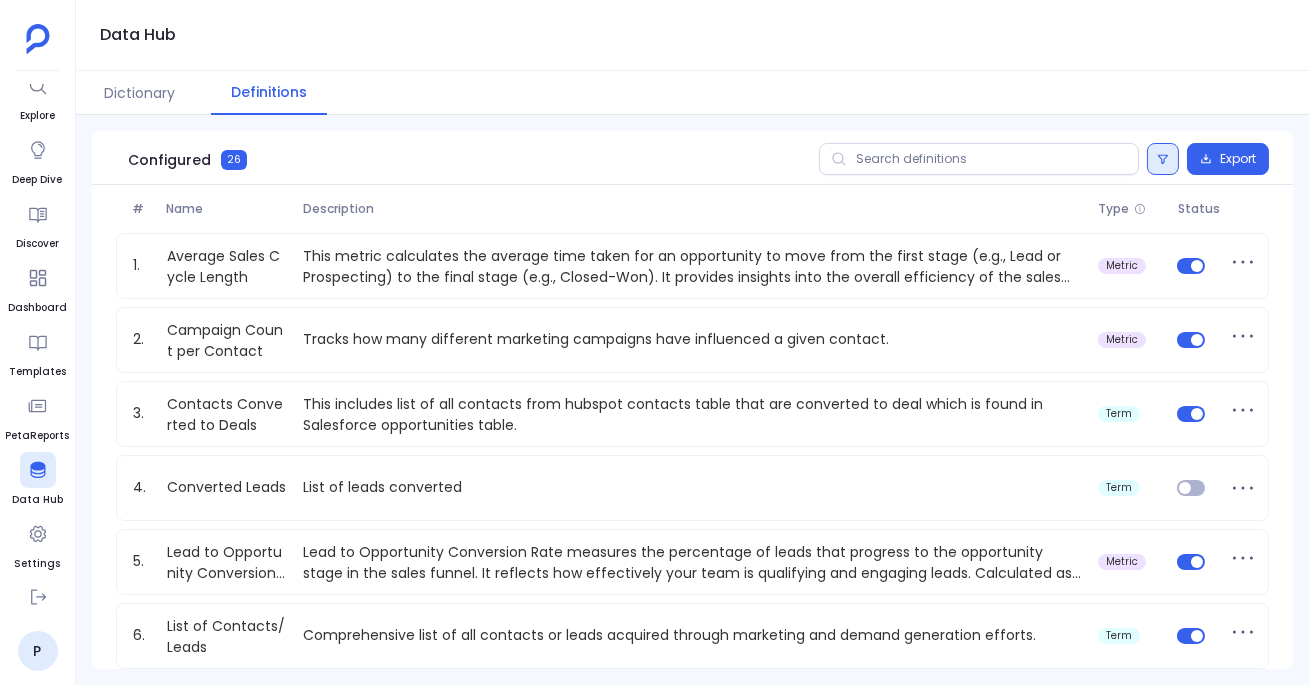 click 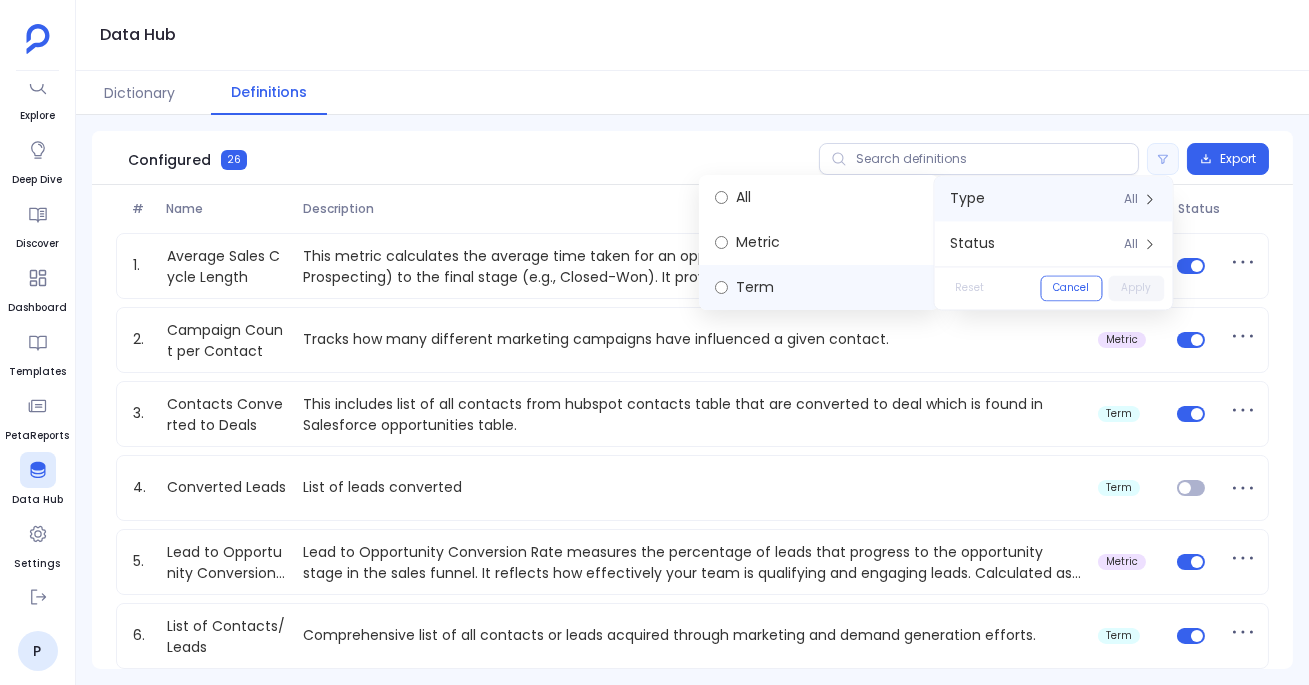 click on "Term" at bounding box center [819, 287] 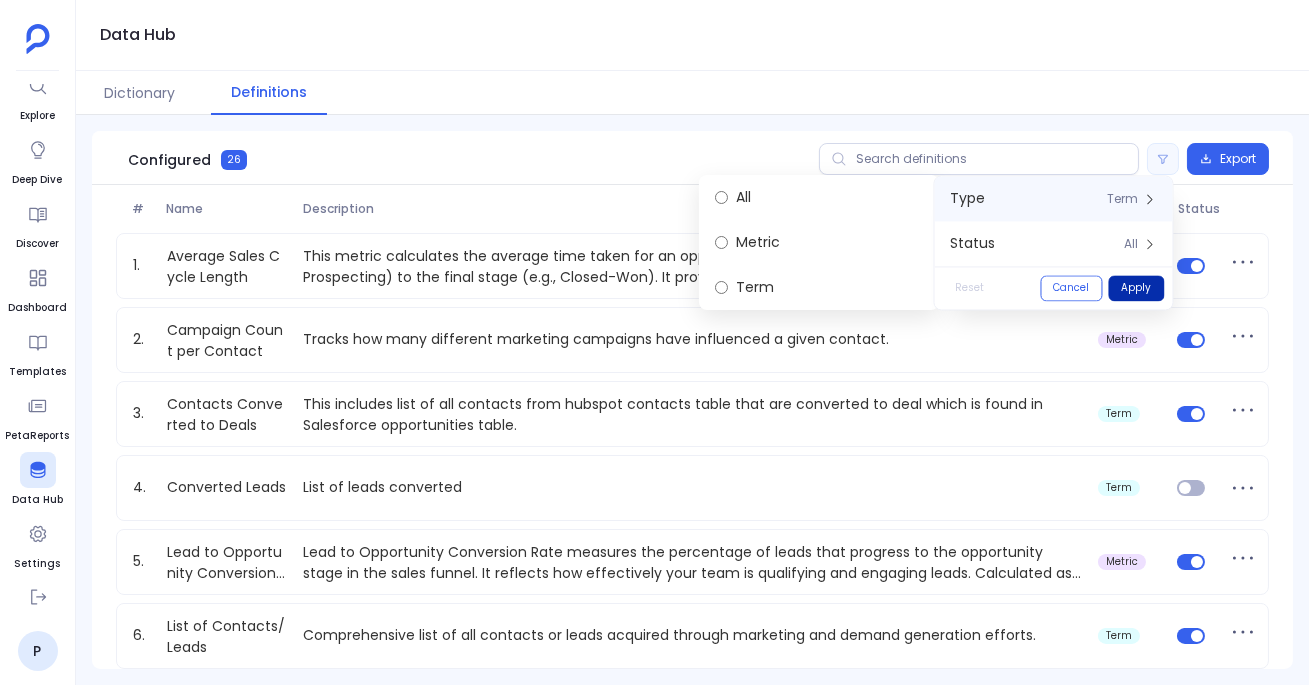click on "Apply" at bounding box center [1137, 288] 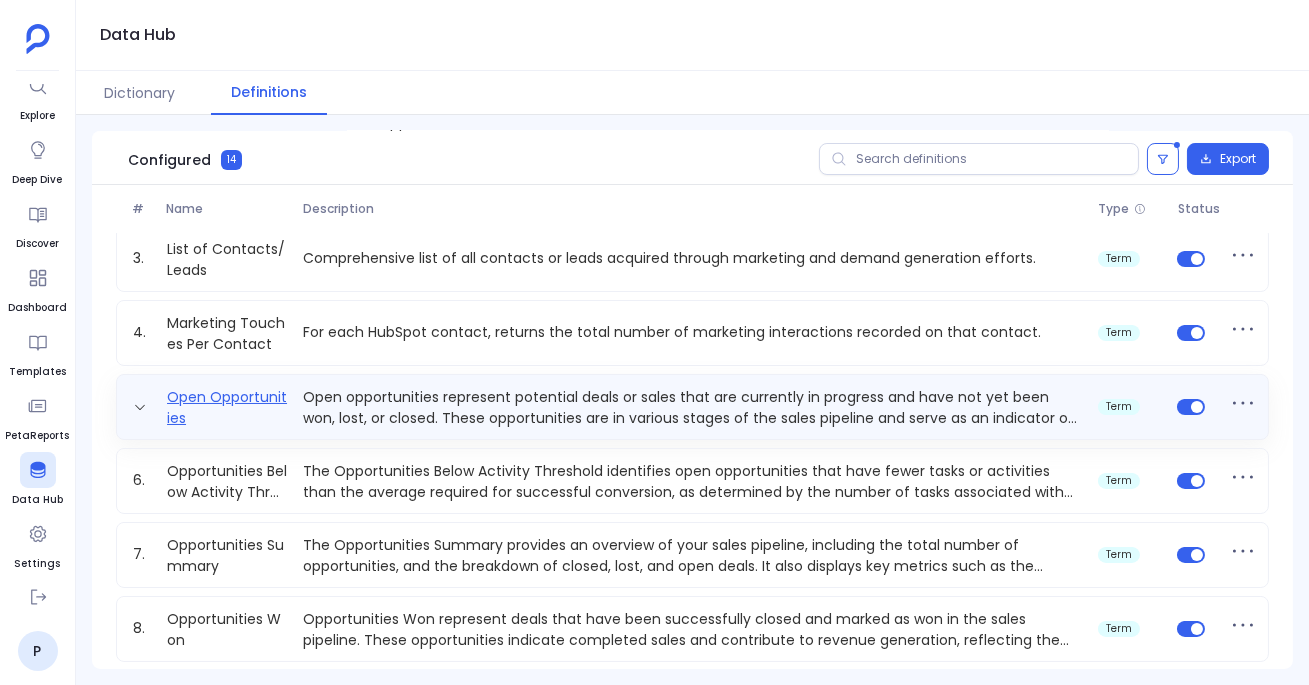 scroll, scrollTop: 142, scrollLeft: 0, axis: vertical 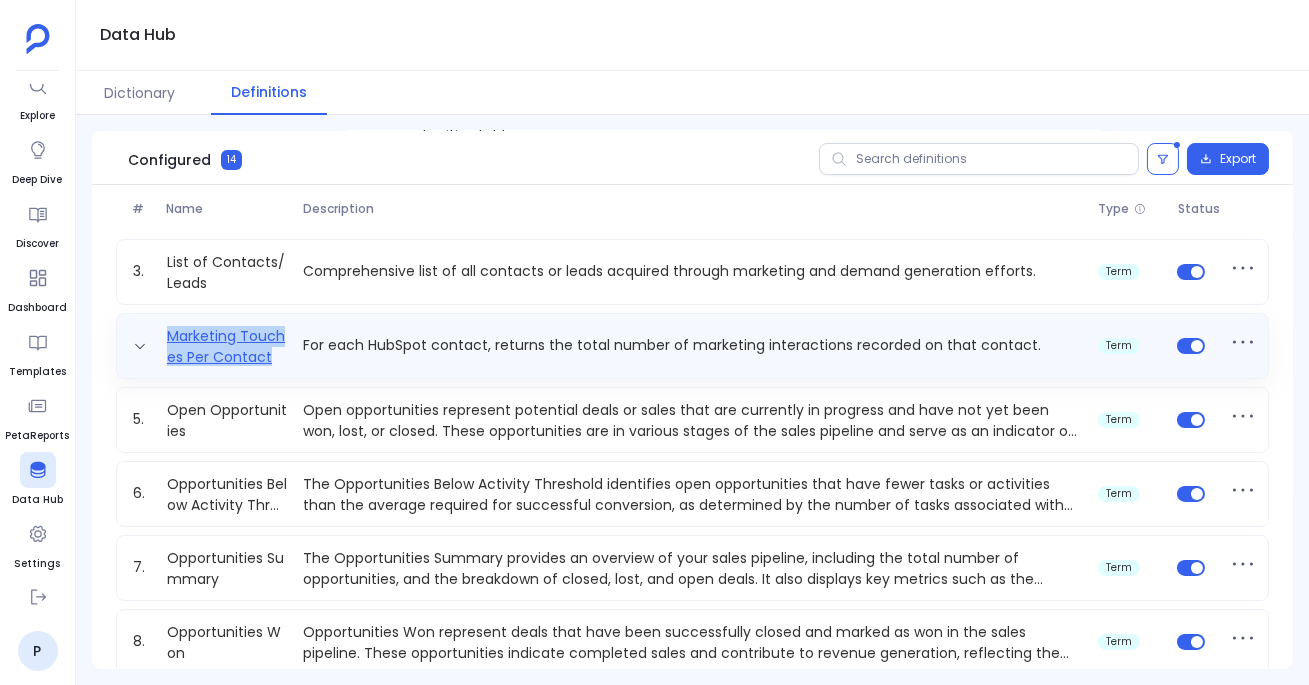 drag, startPoint x: 276, startPoint y: 367, endPoint x: 159, endPoint y: 334, distance: 121.5648 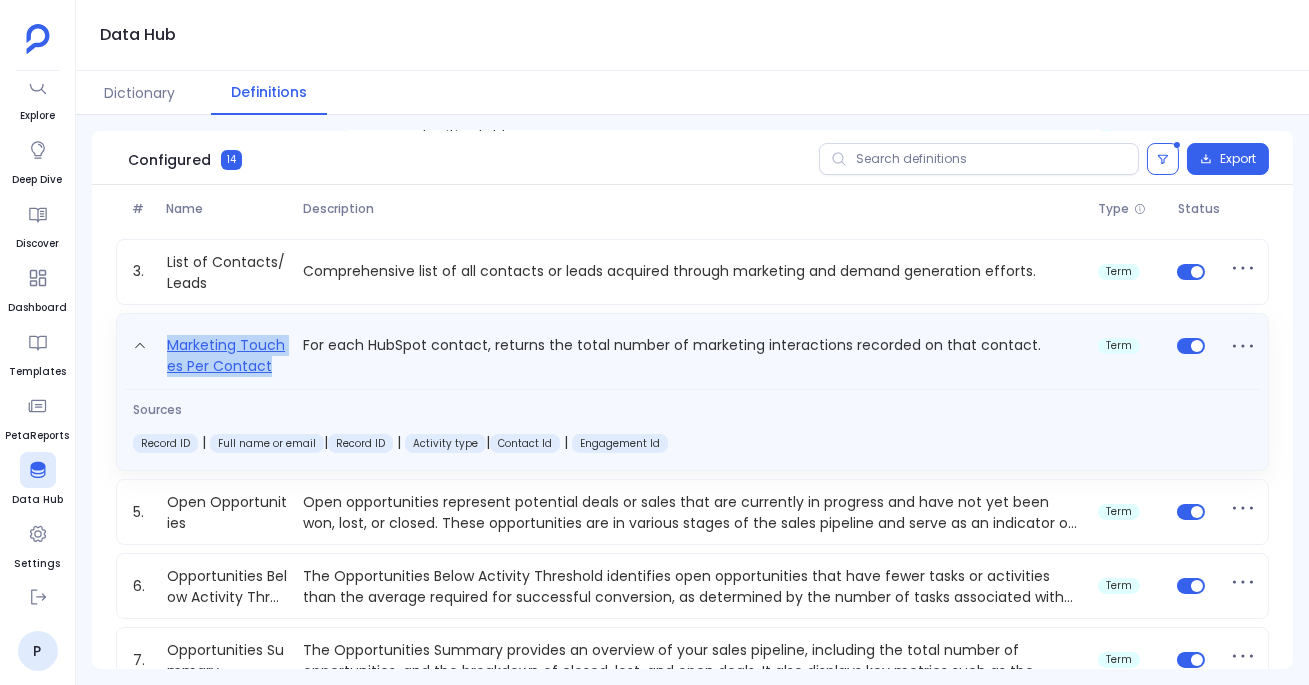 copy on "Marketing Touches Per Contact" 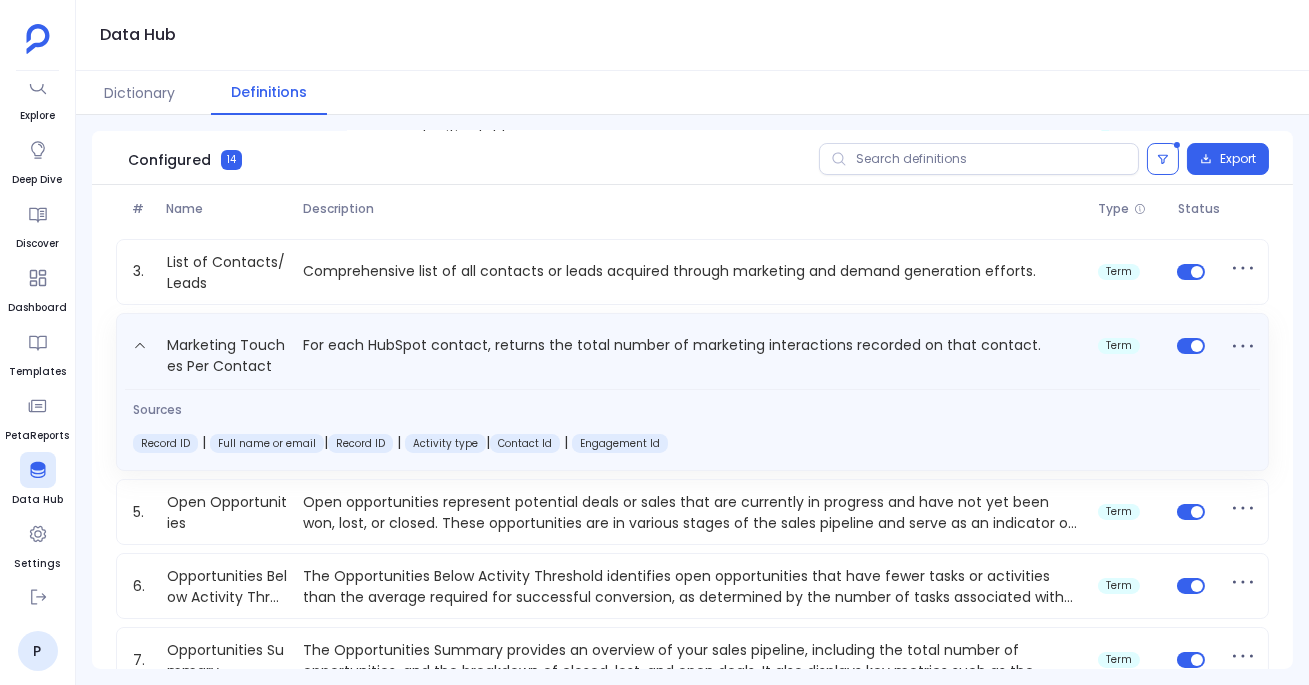 click on "Sources Record ID    |   Full name or email   |   Record ID    |    Activity type   |   Contact Id    |    Engagement Id" at bounding box center (692, 423) 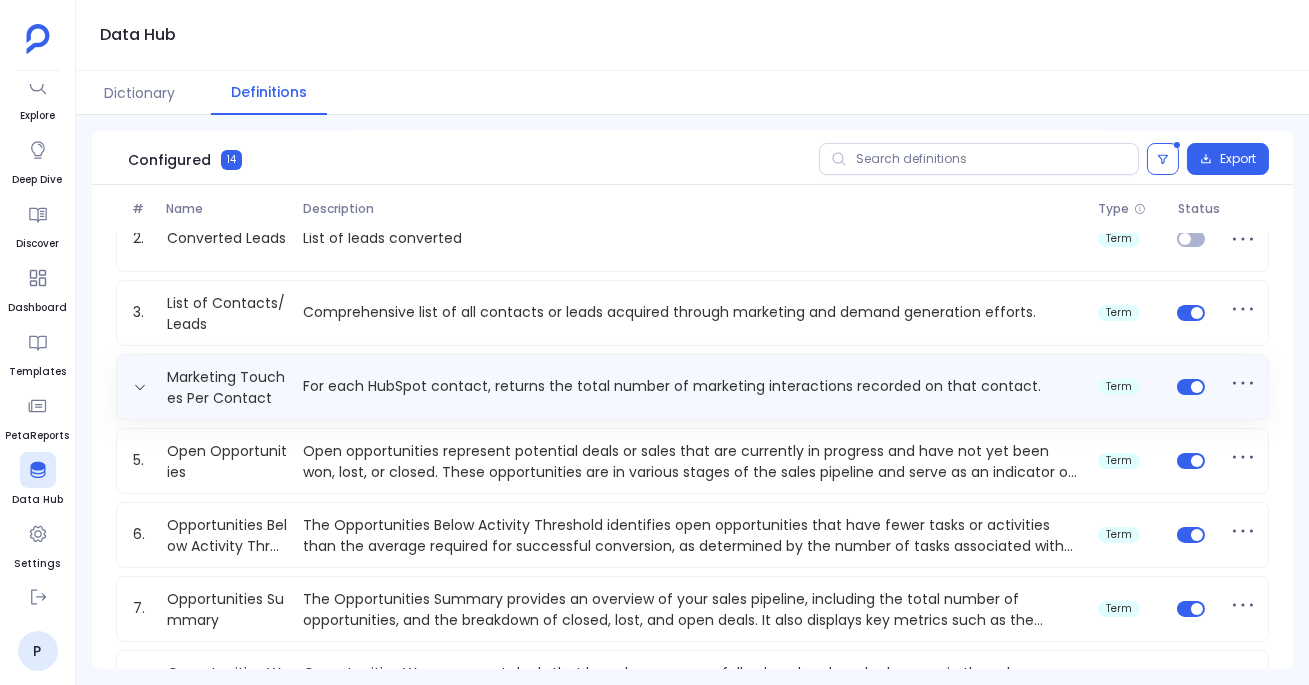 scroll, scrollTop: 98, scrollLeft: 0, axis: vertical 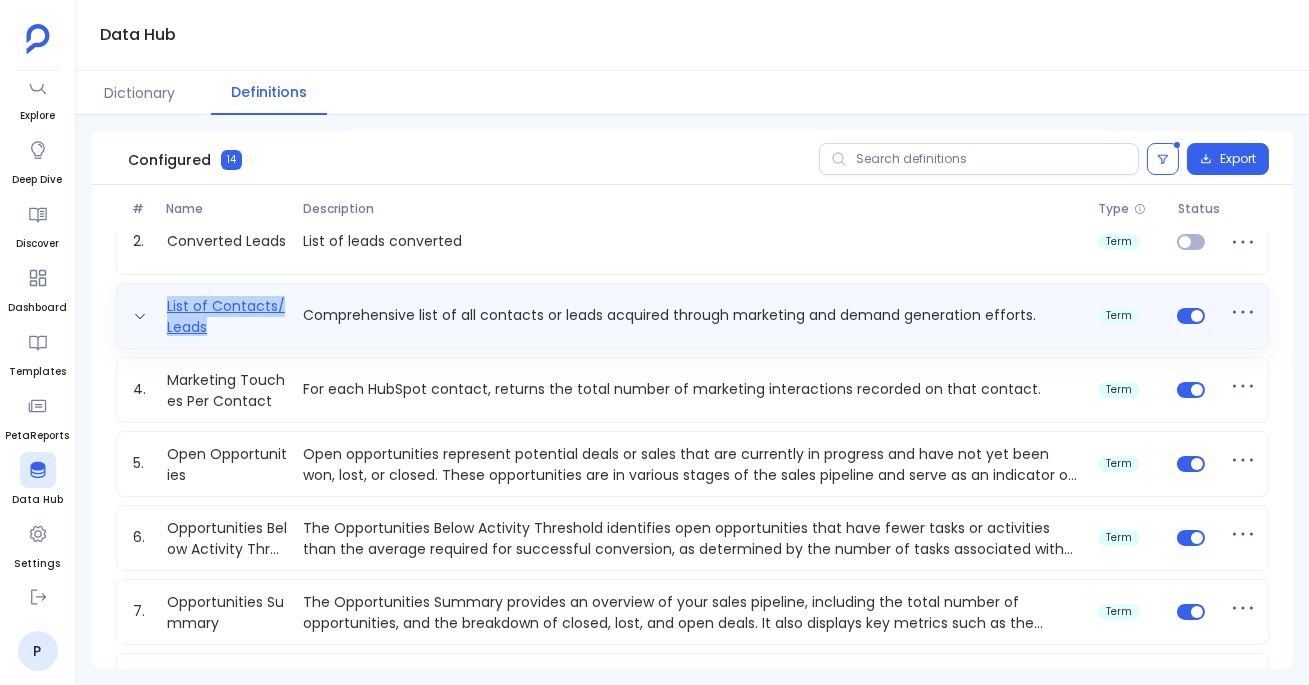 drag, startPoint x: 155, startPoint y: 297, endPoint x: 246, endPoint y: 325, distance: 95.2103 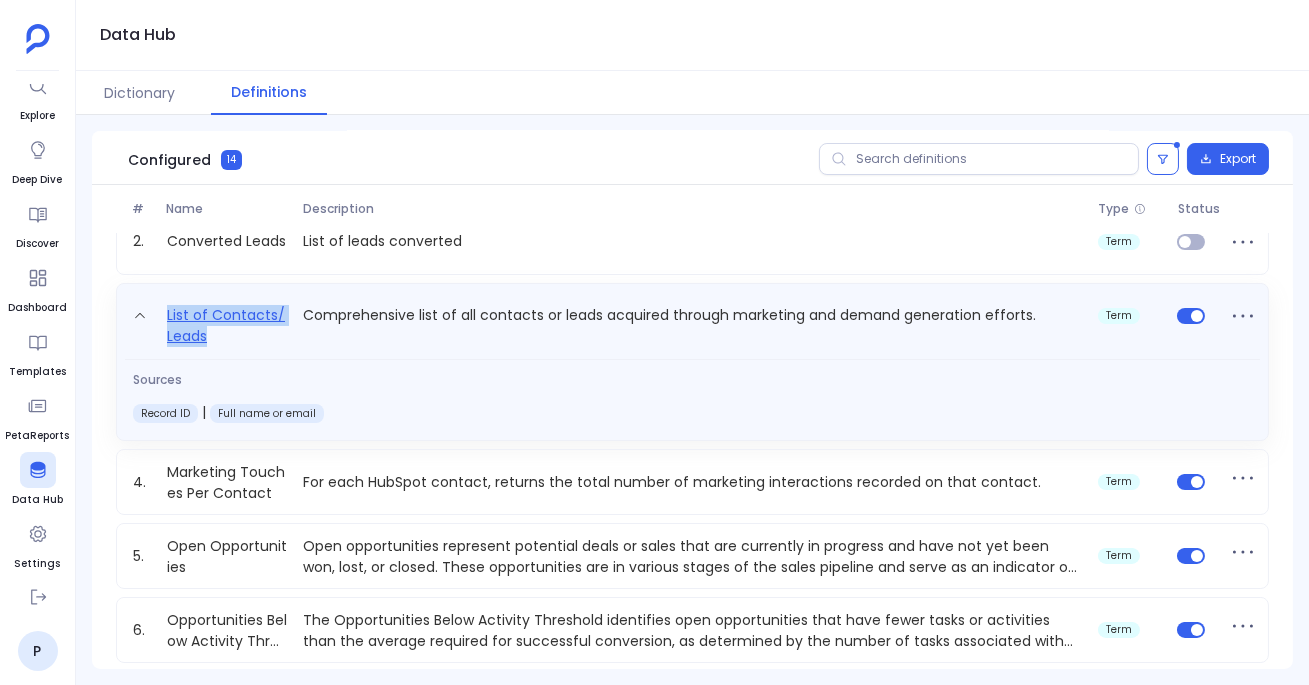 copy on "List of Contacts/Leads" 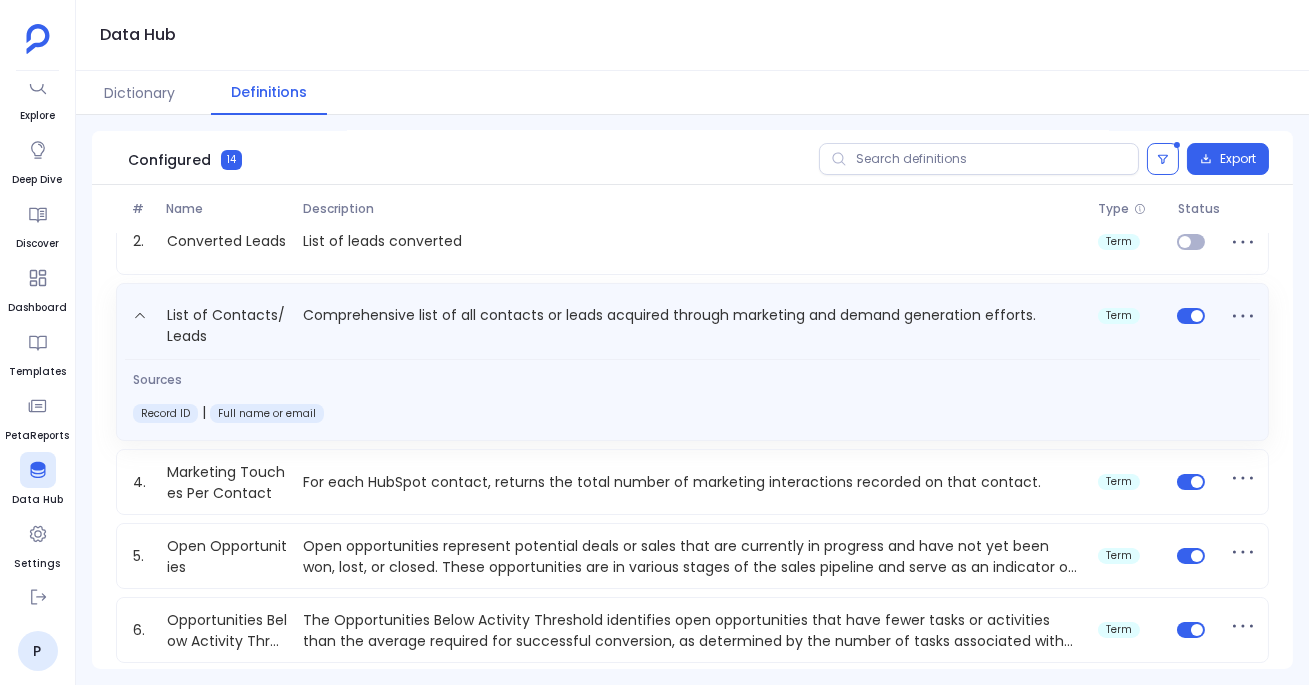 click on "Comprehensive list of all contacts or leads acquired through marketing and demand generation efforts." at bounding box center [692, 326] 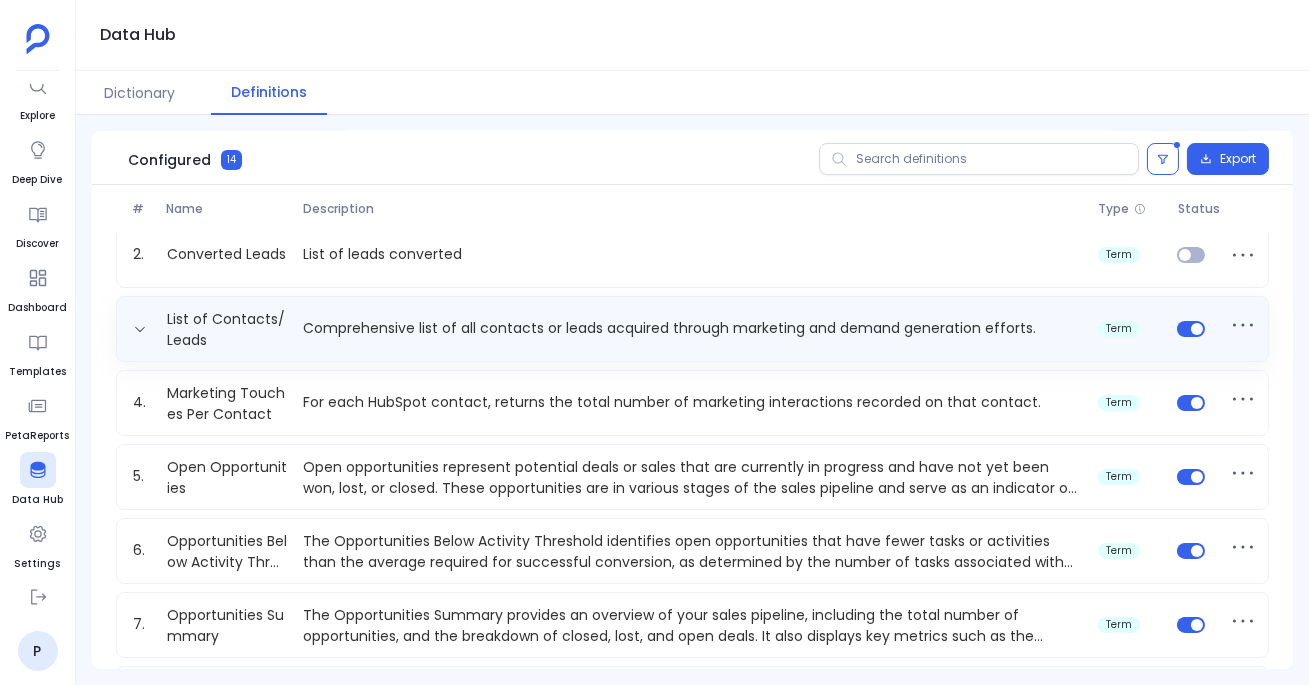 scroll, scrollTop: 0, scrollLeft: 0, axis: both 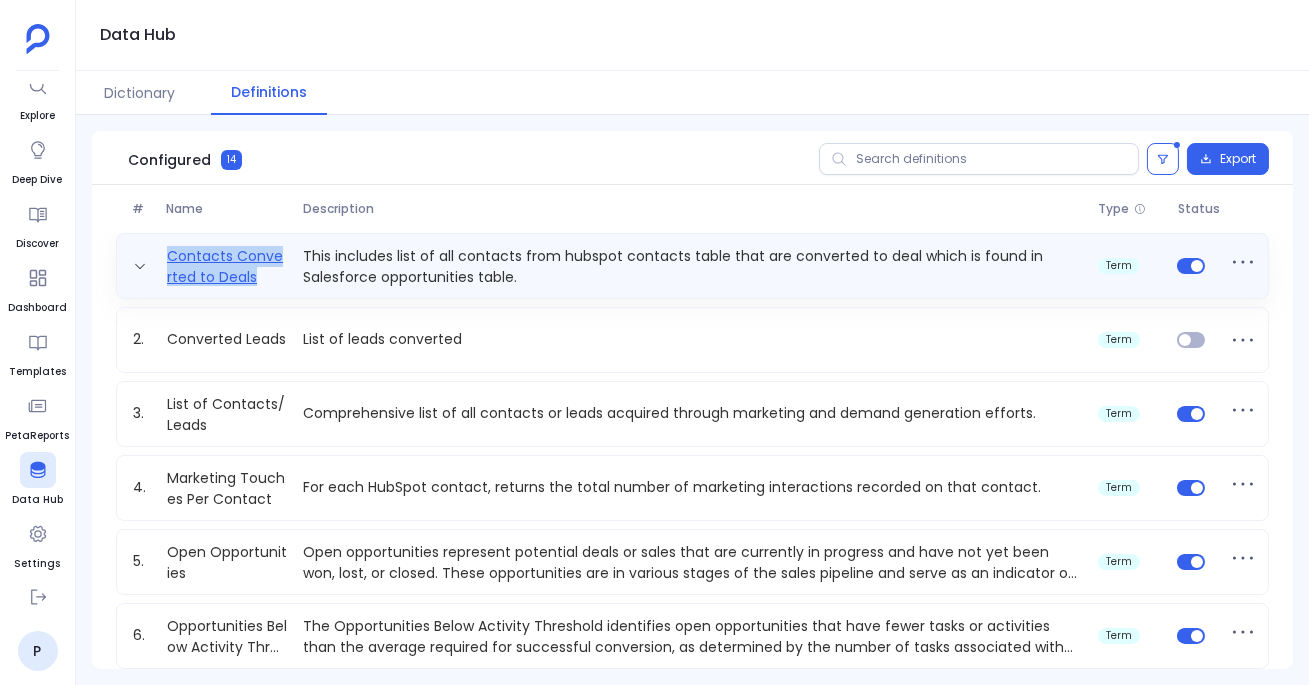 drag, startPoint x: 162, startPoint y: 243, endPoint x: 272, endPoint y: 279, distance: 115.74109 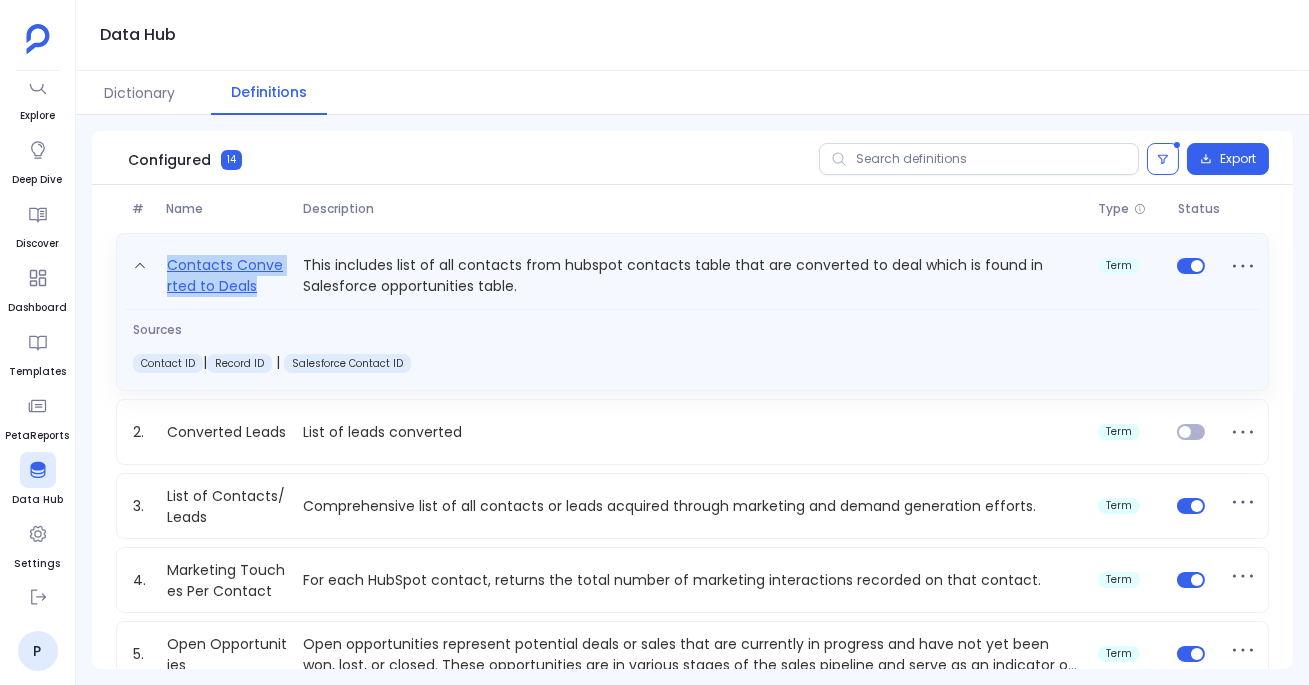 copy on "Contacts Converted to Deals" 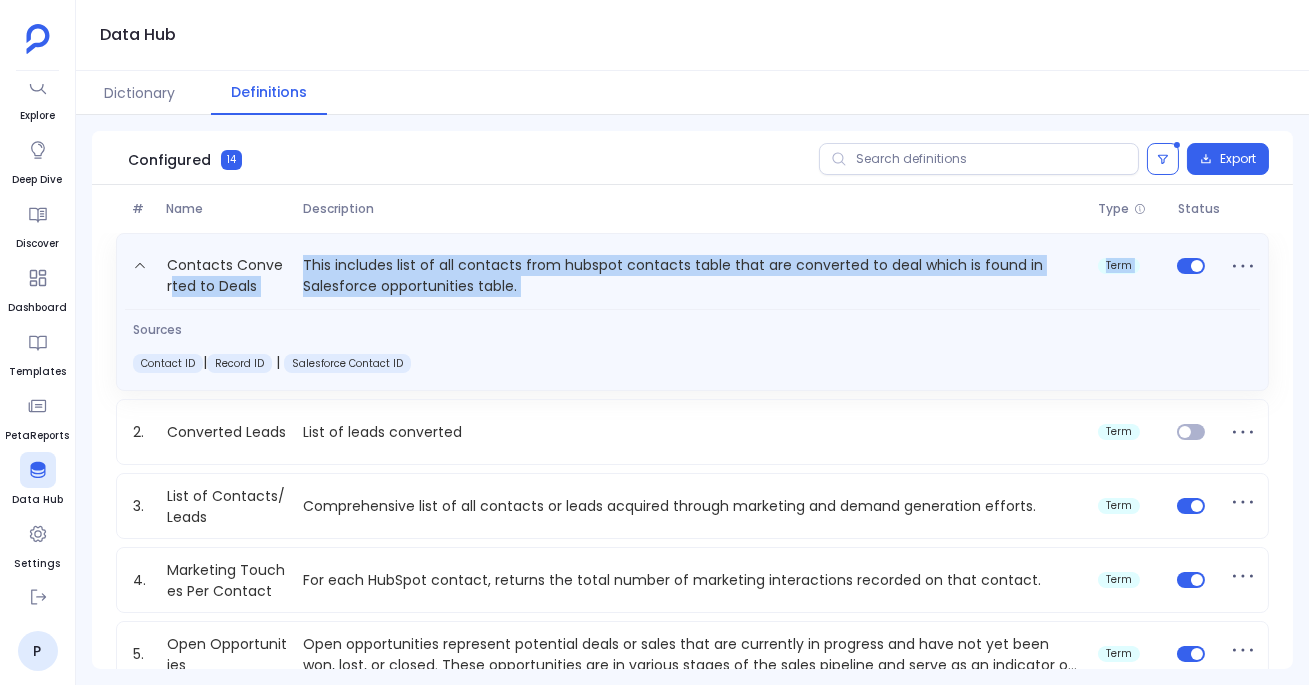 drag, startPoint x: 292, startPoint y: 259, endPoint x: 498, endPoint y: 298, distance: 209.65924 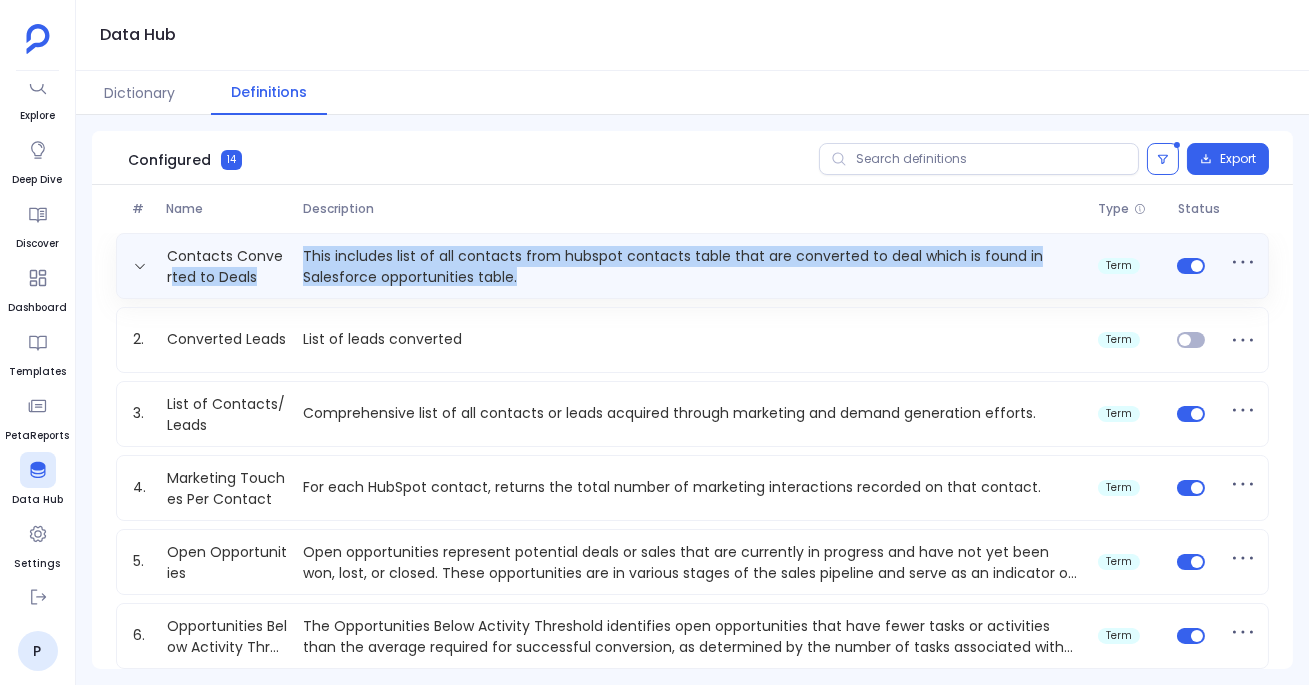 click on "This includes list of all contacts from hubspot contacts table that are converted to deal which is found in Salesforce opportunities table." at bounding box center (692, 266) 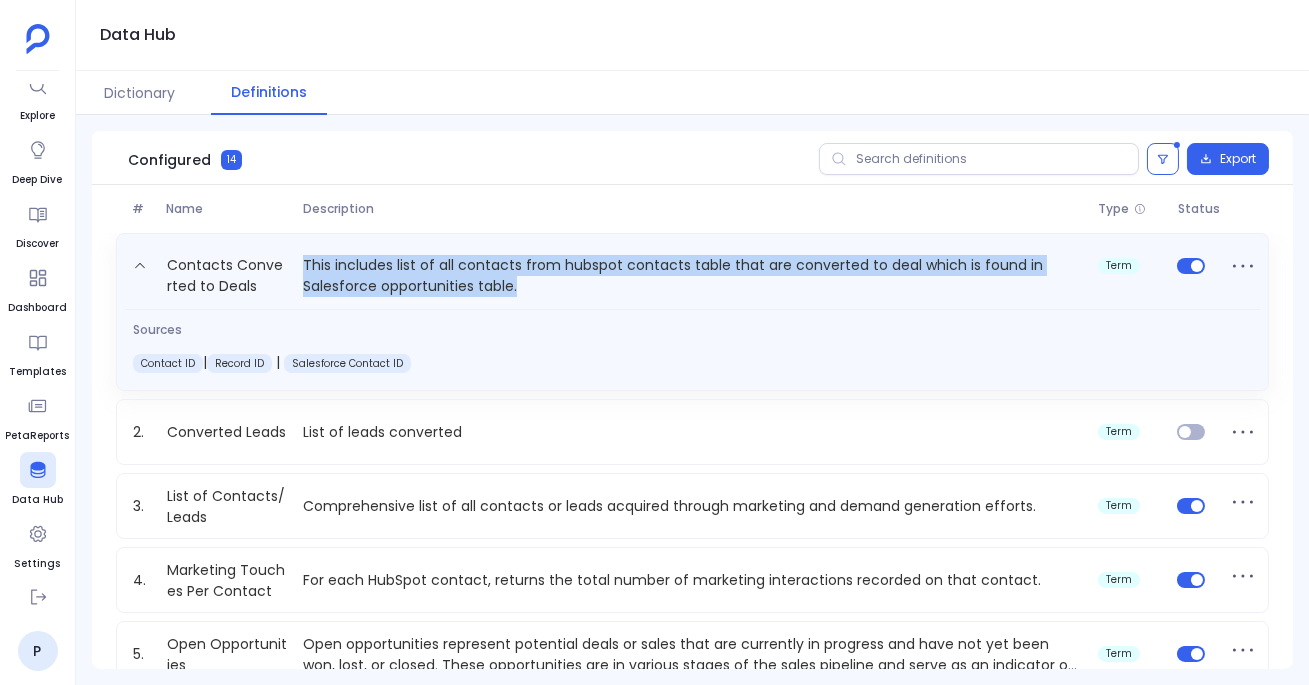 drag, startPoint x: 547, startPoint y: 289, endPoint x: 298, endPoint y: 257, distance: 251.0478 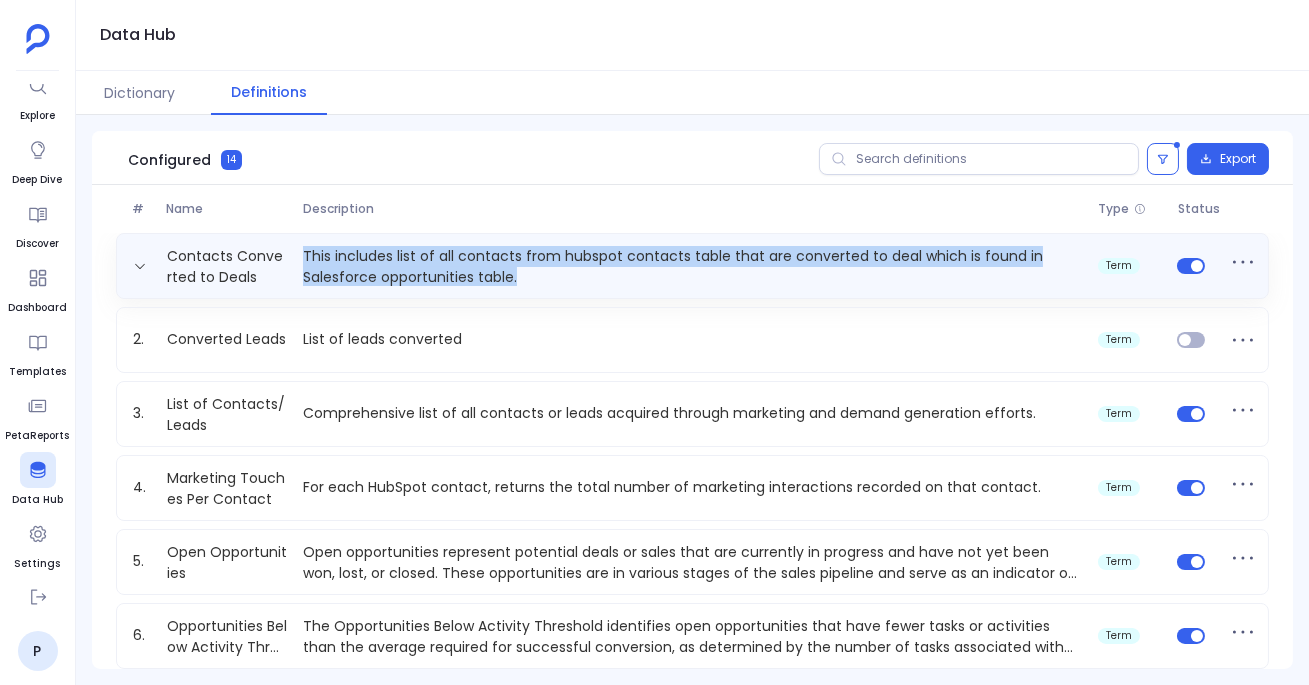 copy on "This includes list of all contacts from hubspot contacts table that are converted to deal which is found in Salesforce opportunities table." 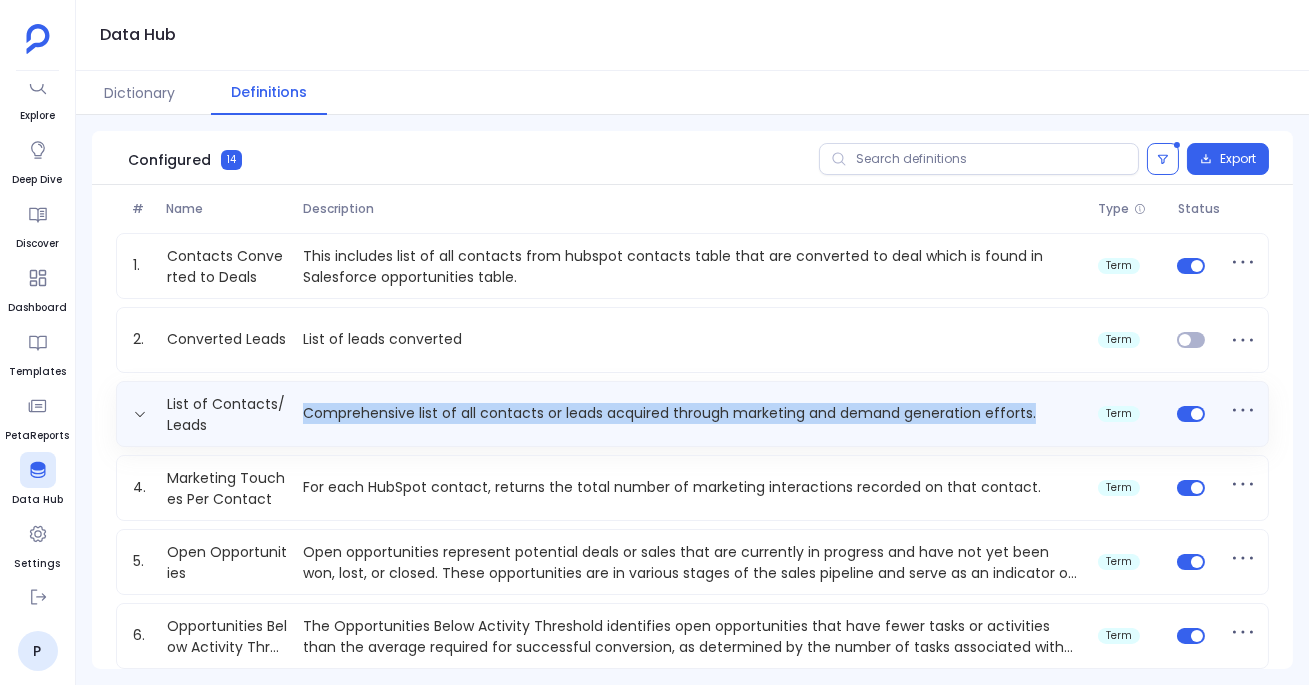 drag, startPoint x: 302, startPoint y: 417, endPoint x: 1053, endPoint y: 422, distance: 751.01666 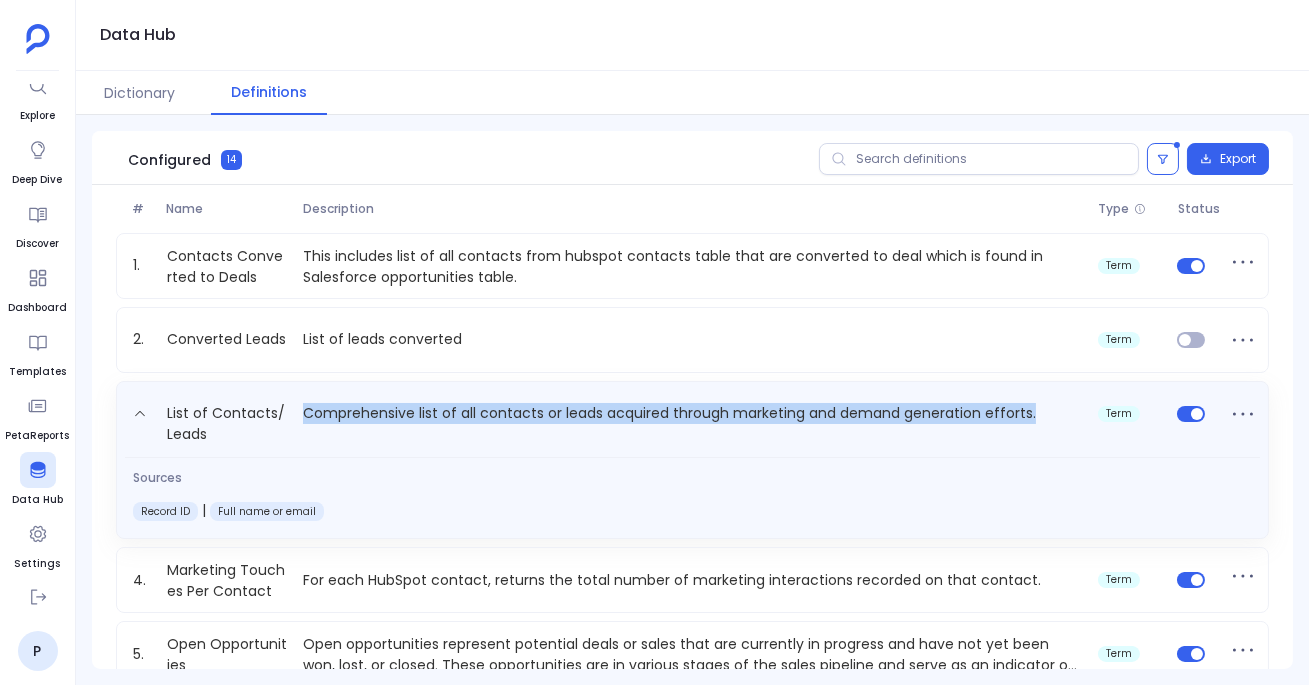copy on "Comprehensive list of all contacts or leads acquired through marketing and demand generation efforts." 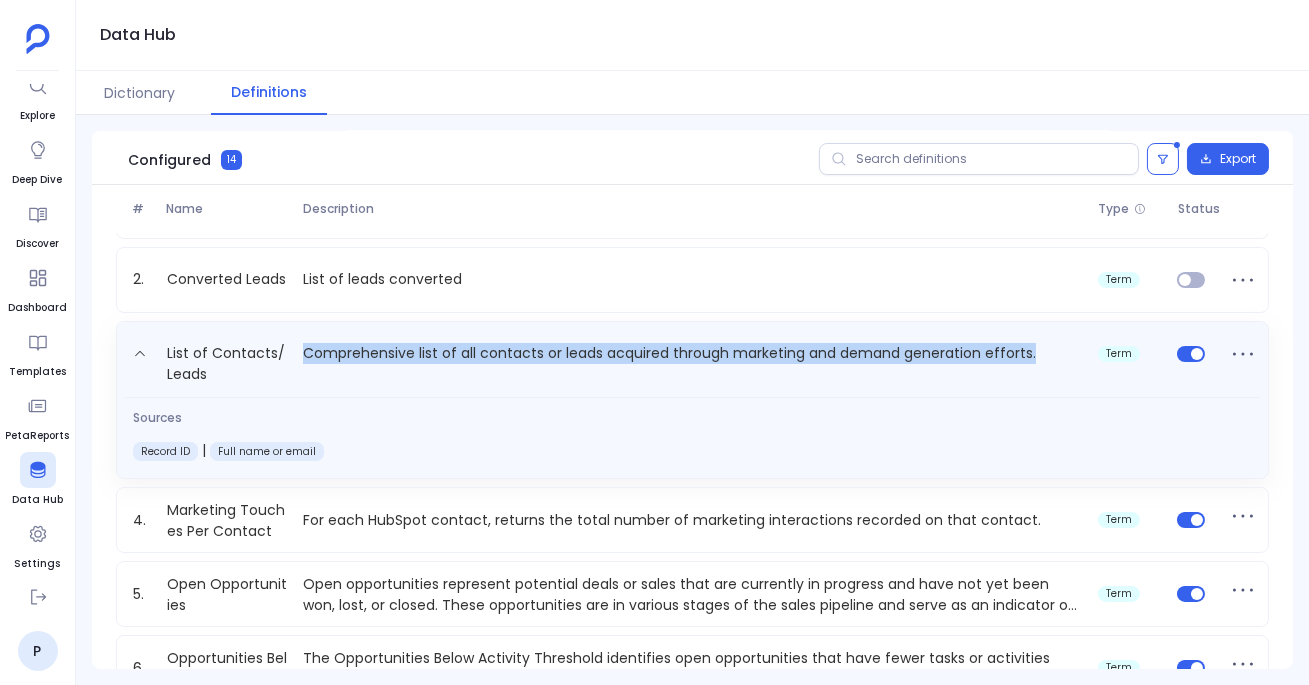 scroll, scrollTop: 168, scrollLeft: 0, axis: vertical 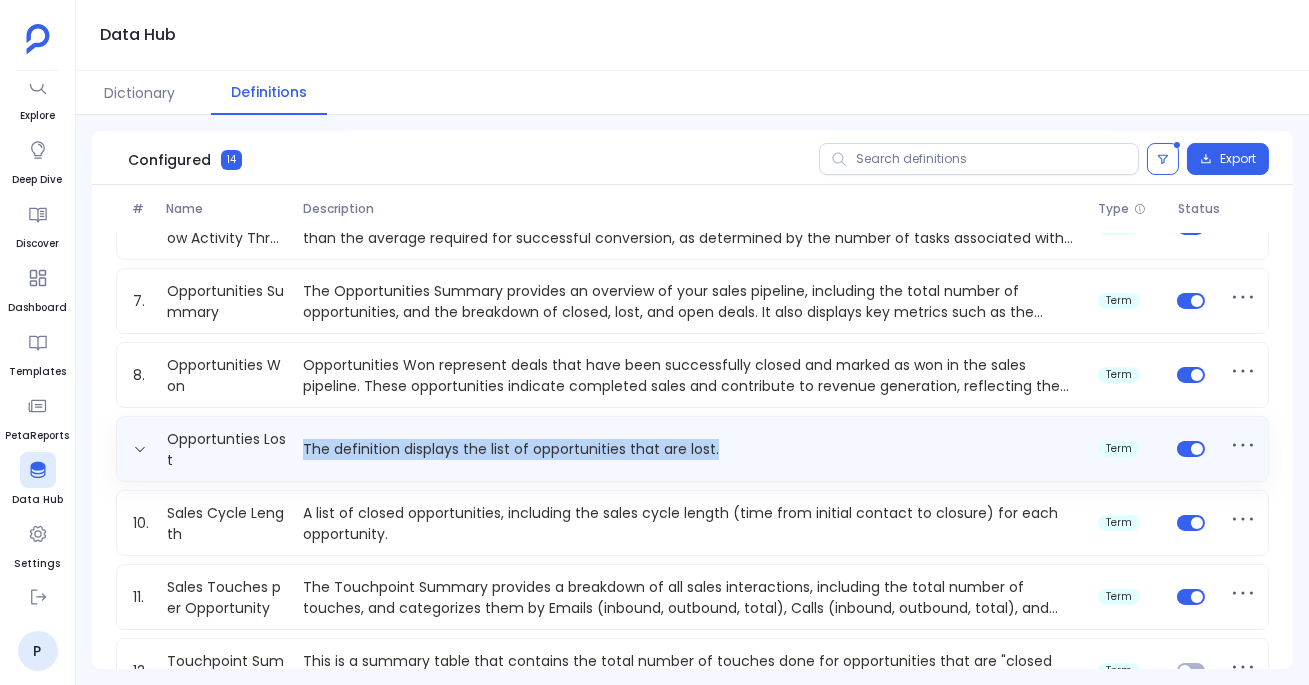 drag, startPoint x: 305, startPoint y: 435, endPoint x: 717, endPoint y: 449, distance: 412.2378 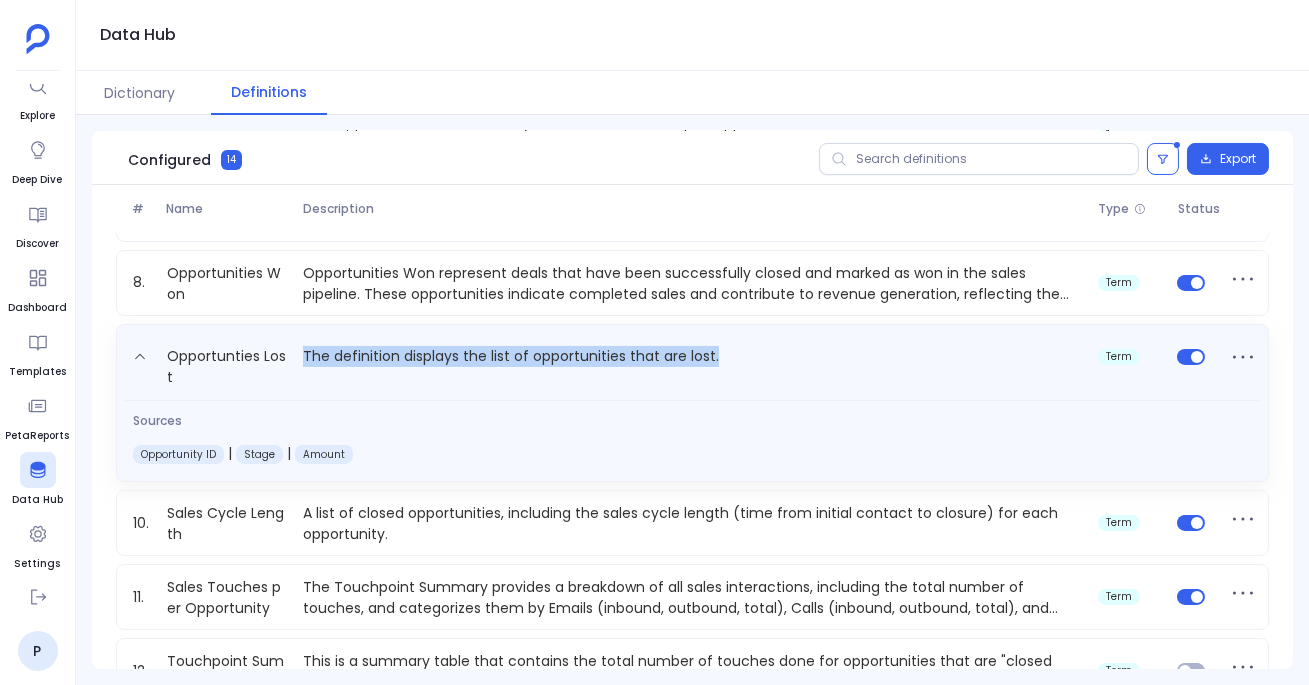 scroll, scrollTop: 409, scrollLeft: 0, axis: vertical 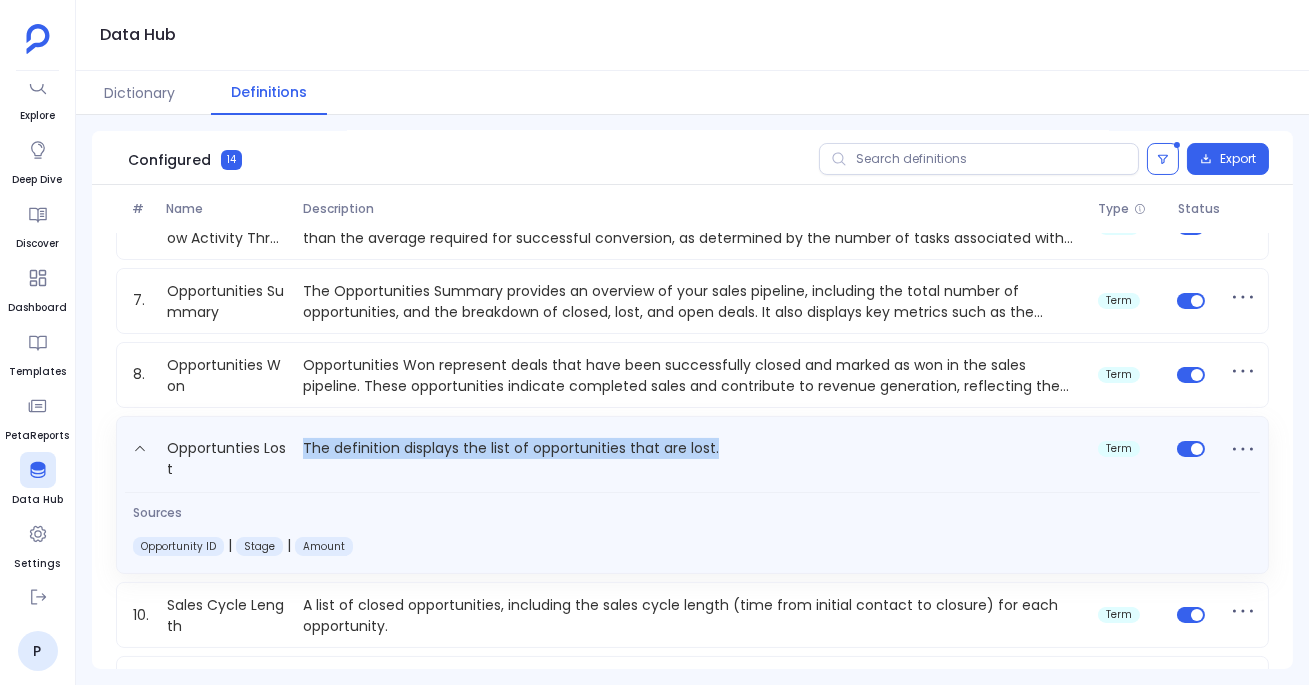 copy on "The definition displays the list of opportunities that are lost." 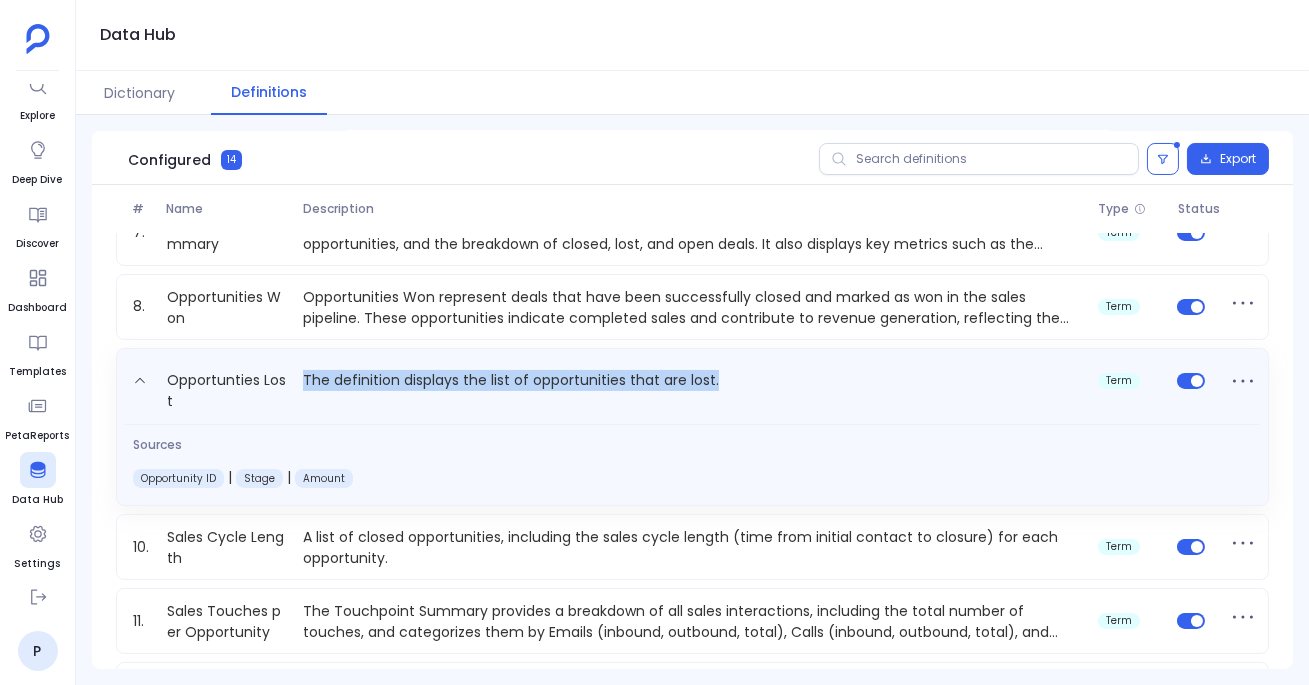 scroll, scrollTop: 479, scrollLeft: 0, axis: vertical 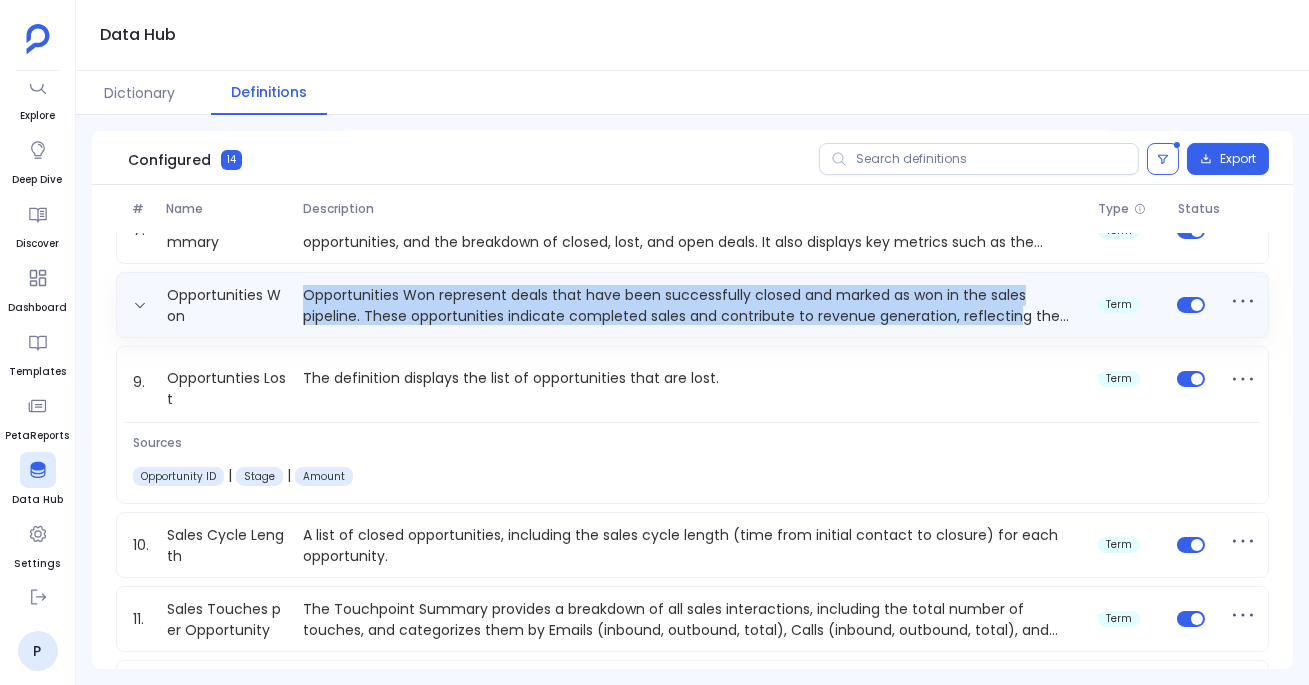 drag, startPoint x: 304, startPoint y: 282, endPoint x: 1020, endPoint y: 312, distance: 716.62823 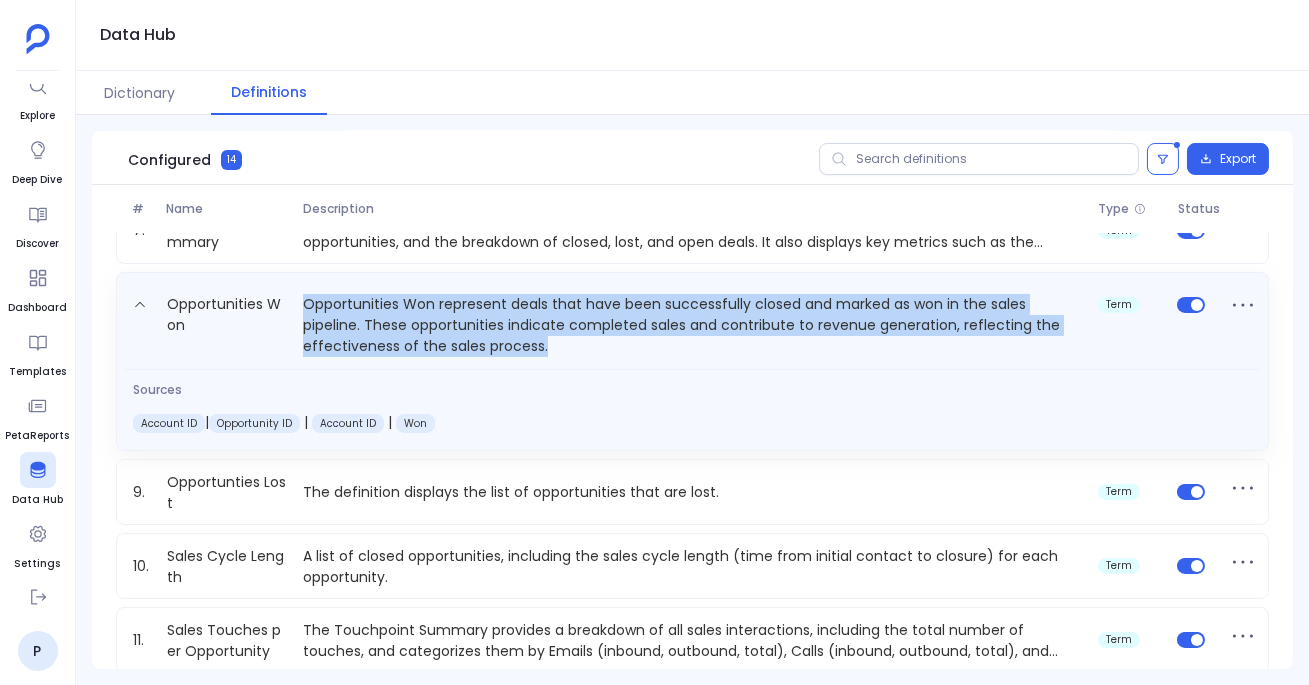 click on "Opportunities Won represent deals that have been successfully closed and marked as won in the sales pipeline. These opportunities indicate completed sales and contribute to revenue generation, reflecting the effectiveness of the sales process." at bounding box center [692, 325] 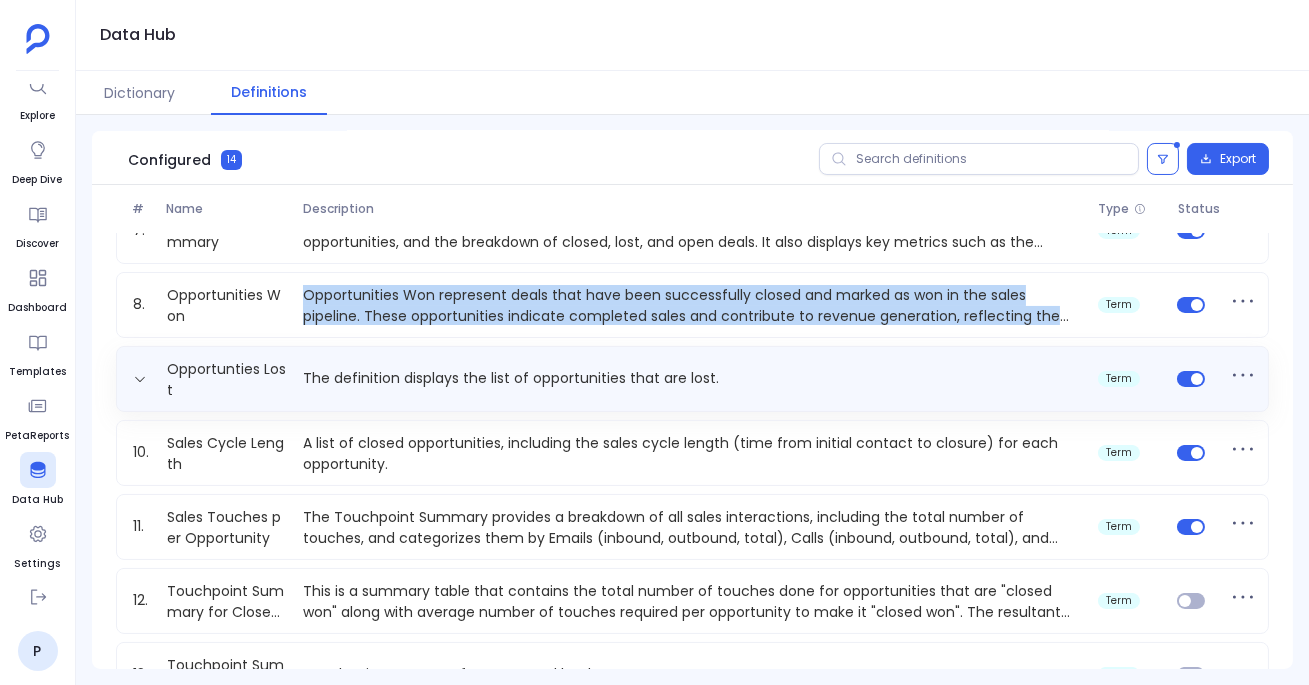 copy on "Opportunities Won represent deals that have been successfully closed and marked as won in the sales pipeline. These opportunities indicate completed sales and contribute to revenue generation, reflecting the effectiveness of the sales process." 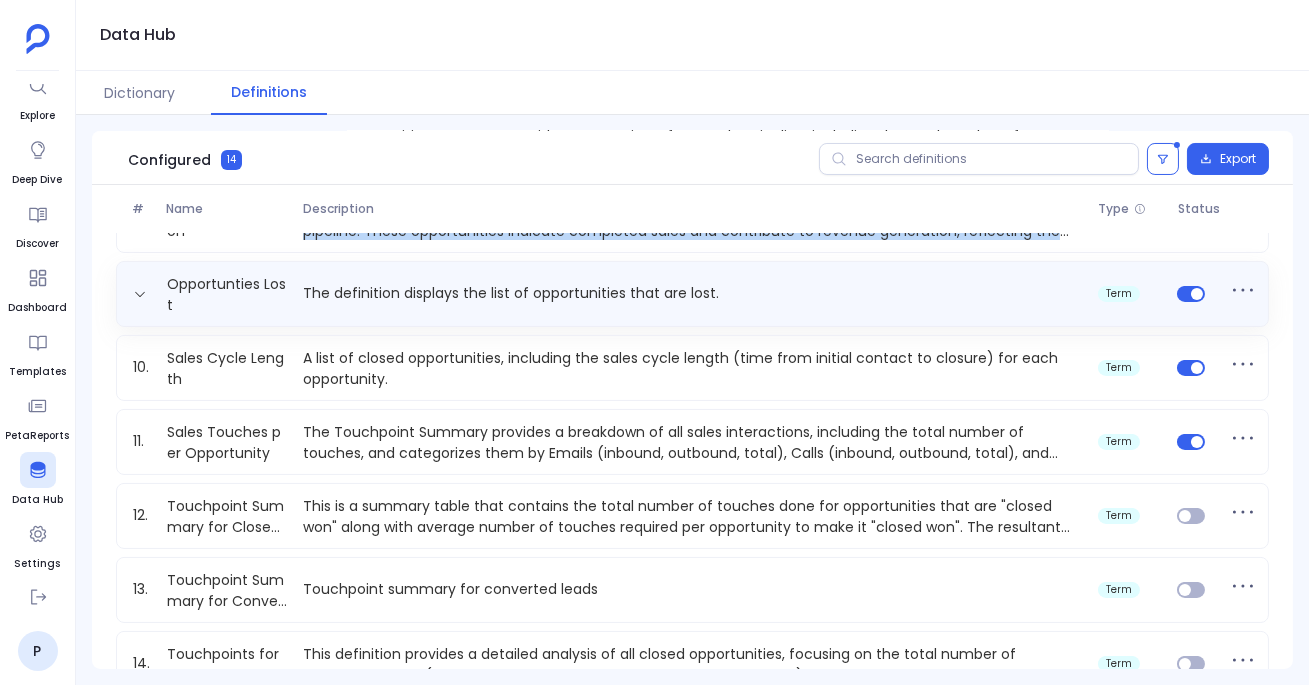 scroll, scrollTop: 615, scrollLeft: 0, axis: vertical 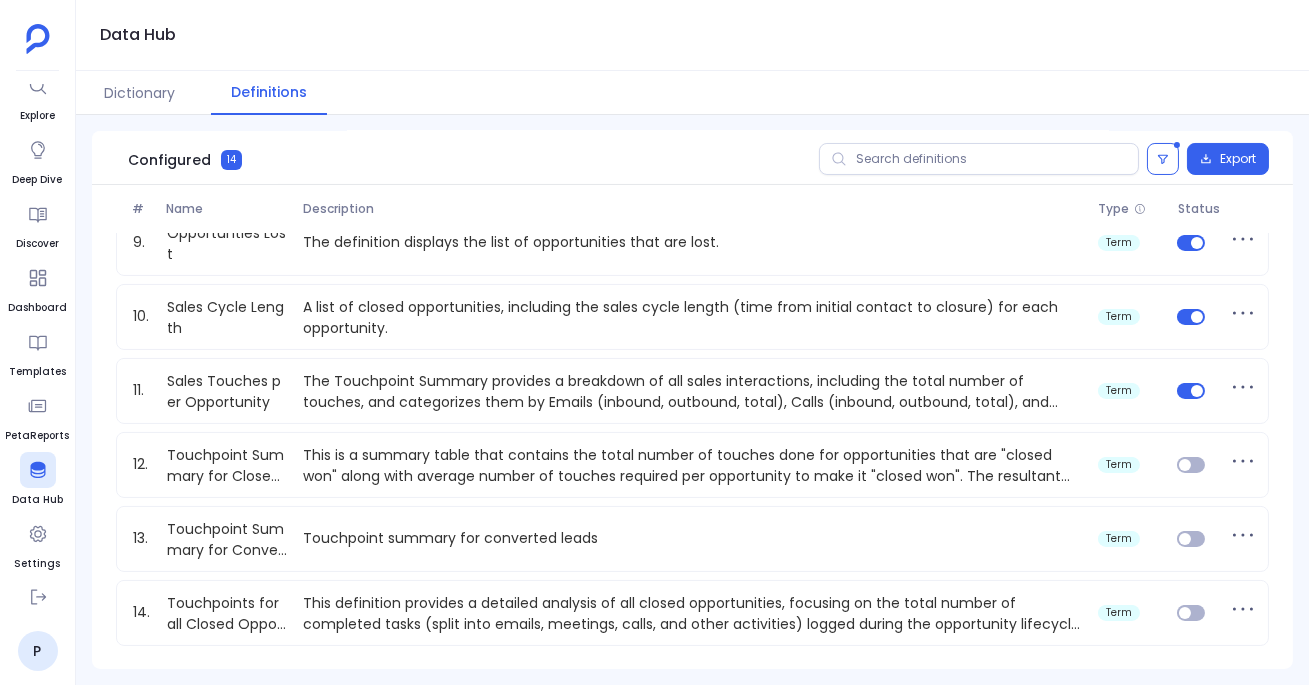 click on "1. Contacts Converted to Deals This includes list of all contacts from hubspot contacts table that are converted to deal which is found in Salesforce opportunities table. term 2. Converted Leads List of leads converted term 3. List of Contacts/Leads Comprehensive list of all contacts or leads acquired through marketing and demand generation efforts. term 4. Marketing Touches Per Contact For each HubSpot contact, returns the total number of marketing interactions recorded on that contact. term 5. Open Opportunities Open opportunities represent potential deals or sales that are currently in progress and have not yet been won, lost, or closed. These opportunities are in various stages of the sales pipeline and serve as an indicator of ongoing efforts to generate revenue. term 6. Opportunities Below Activity Threshold term 7. Opportunities Summary term 8. Opportunities Won term 9. Opportunties Lost The definition displays the list of opportunities that are lost. term 10. Sales Cycle Length term 11. term 12. term" at bounding box center (692, 132) 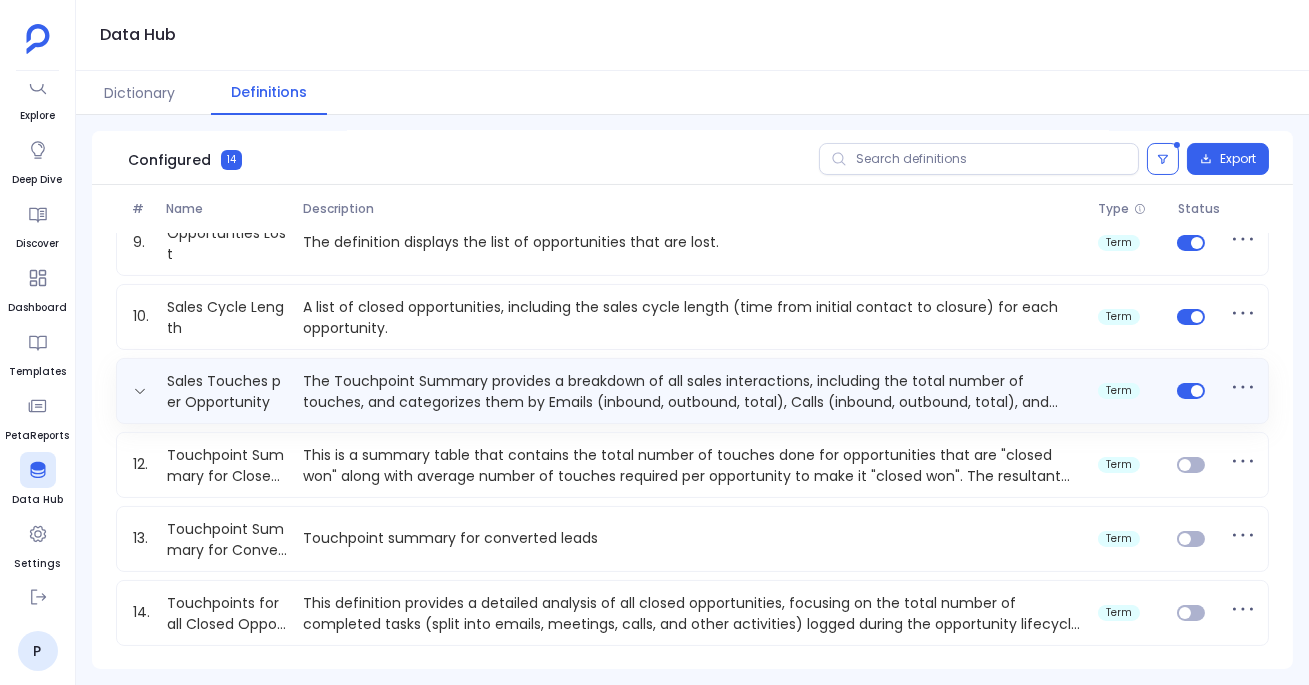 click on "The Touchpoint Summary provides a breakdown of all sales interactions, including the total number of touches, and categorizes them by Emails (inbound, outbound, total), Calls (inbound, outbound, total), and Meetings (demo, discovery). This summary helps track engagement levels across different communication channels." at bounding box center (692, 391) 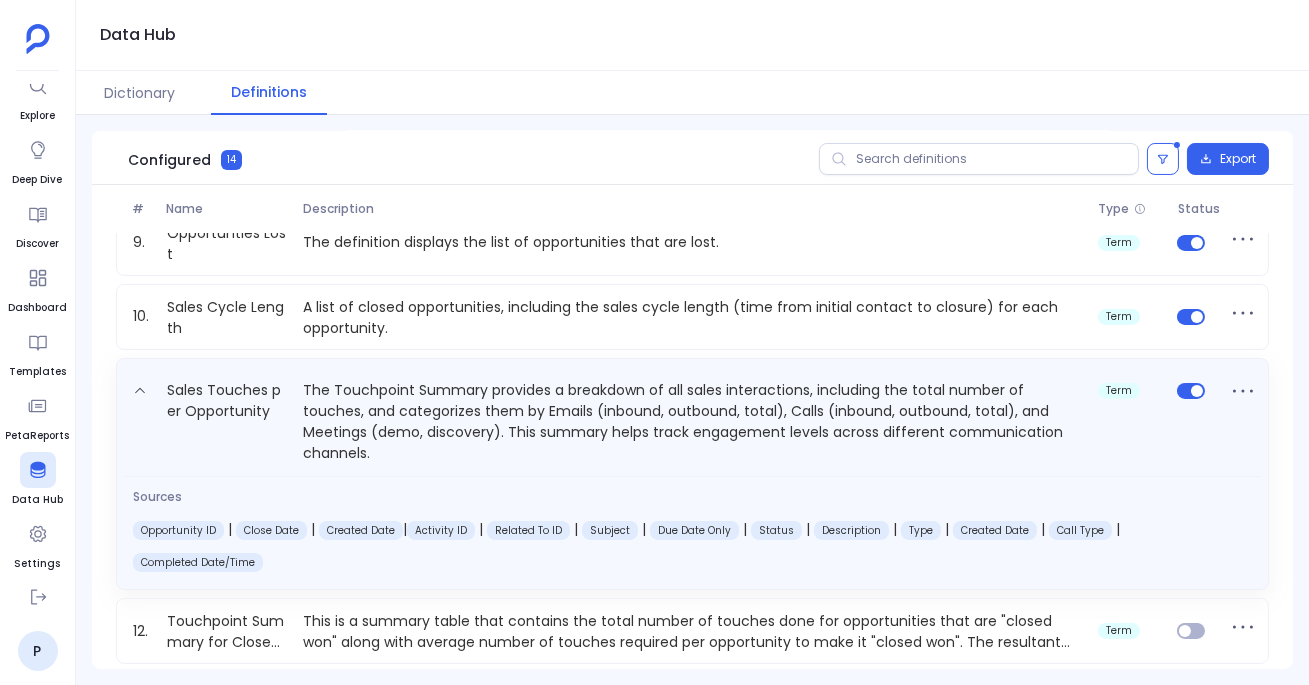 click on "The Touchpoint Summary provides a breakdown of all sales interactions, including the total number of touches, and categorizes them by Emails (inbound, outbound, total), Calls (inbound, outbound, total), and Meetings (demo, discovery). This summary helps track engagement levels across different communication channels." at bounding box center (692, 422) 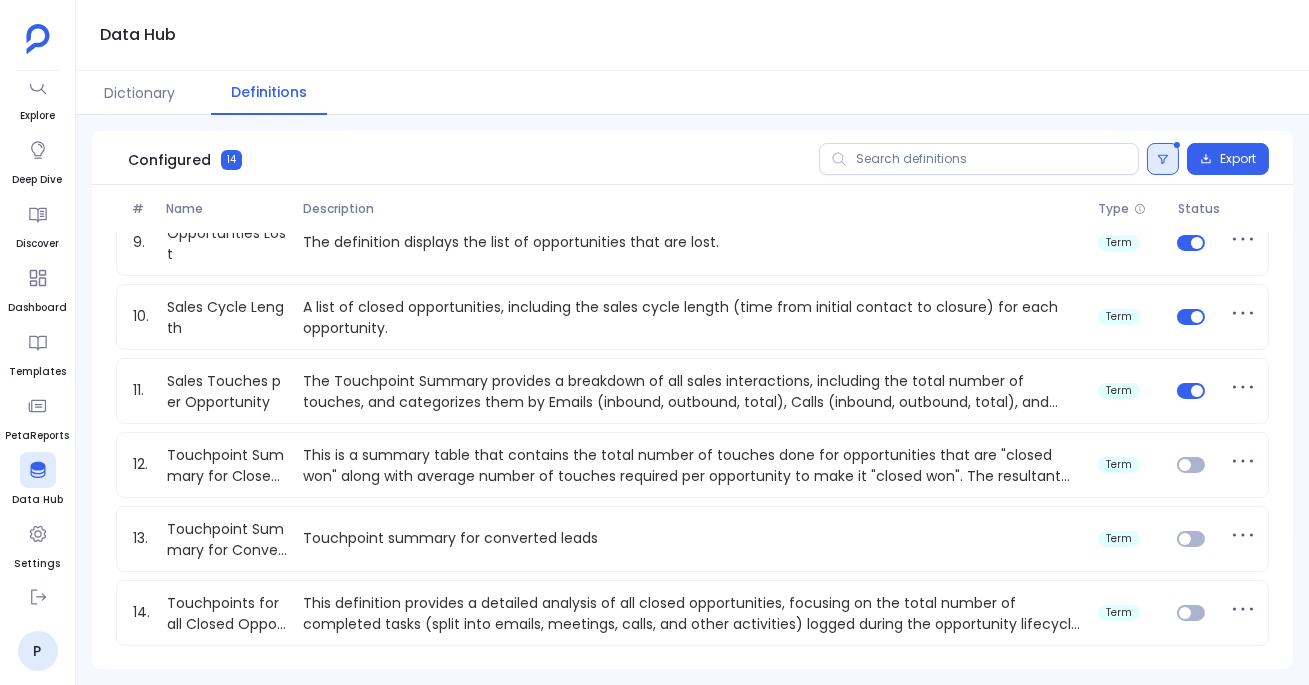 click at bounding box center (1163, 159) 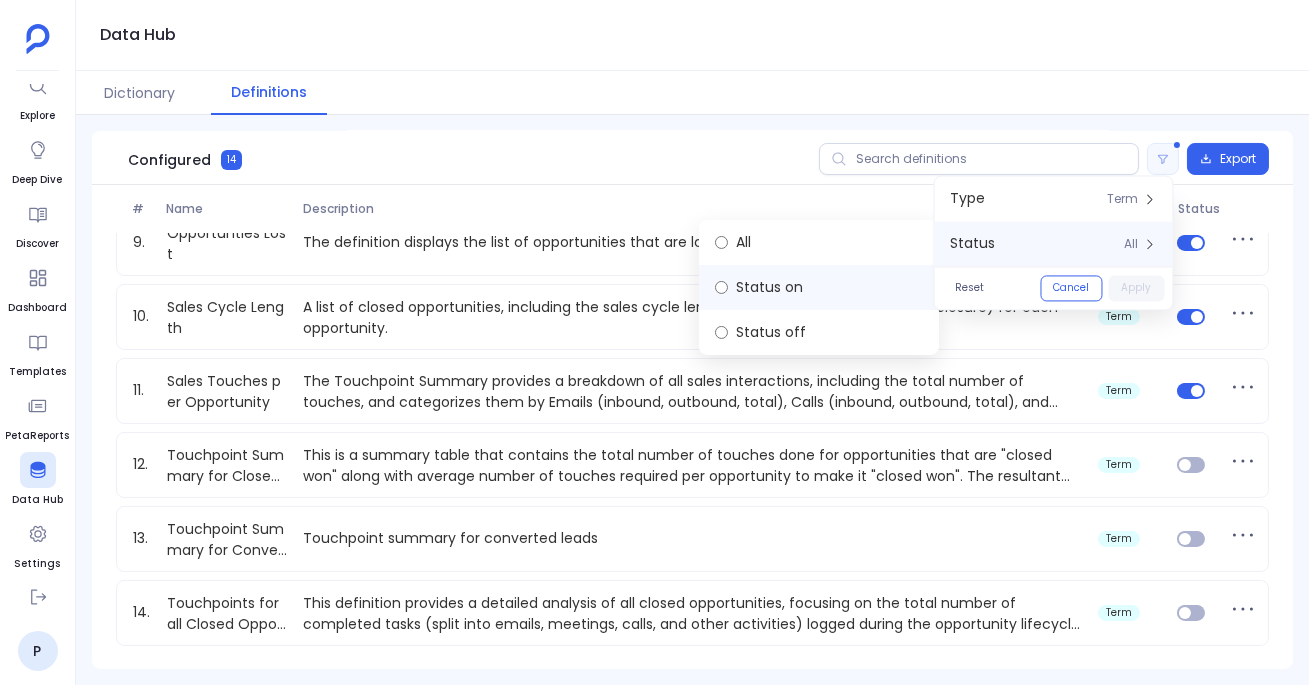 click on "Status on" at bounding box center [819, 287] 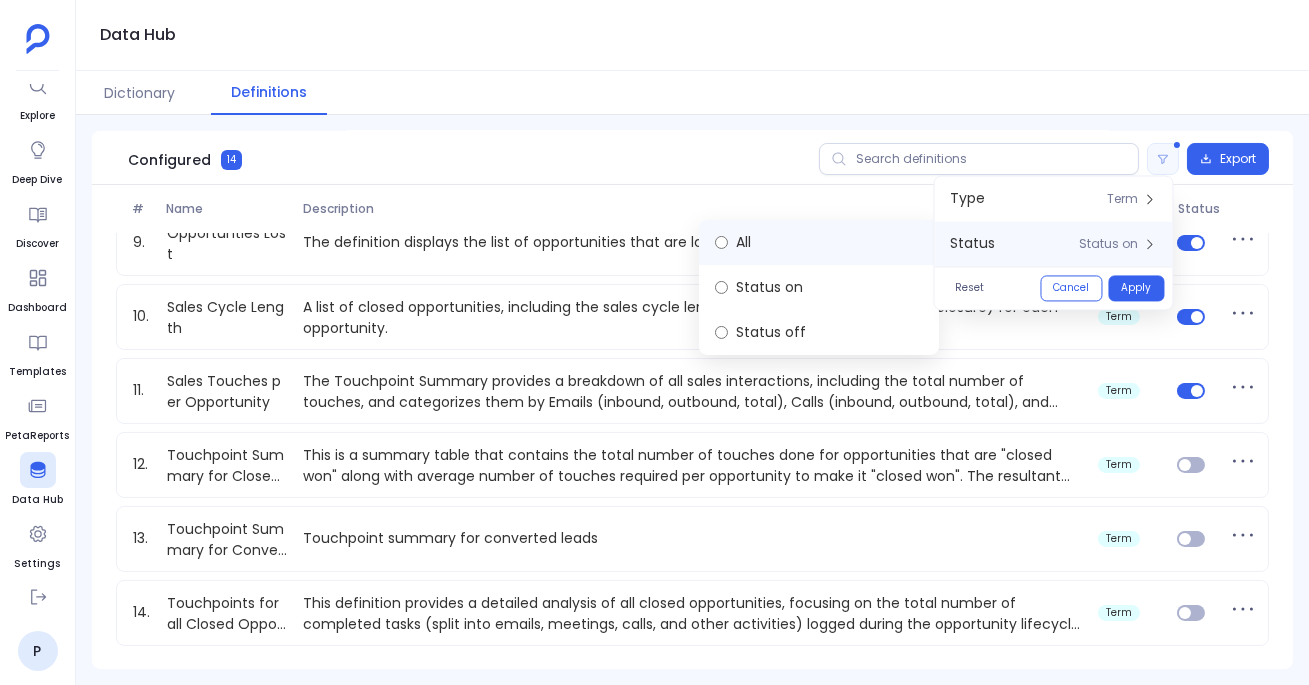 click on "All" at bounding box center (819, 242) 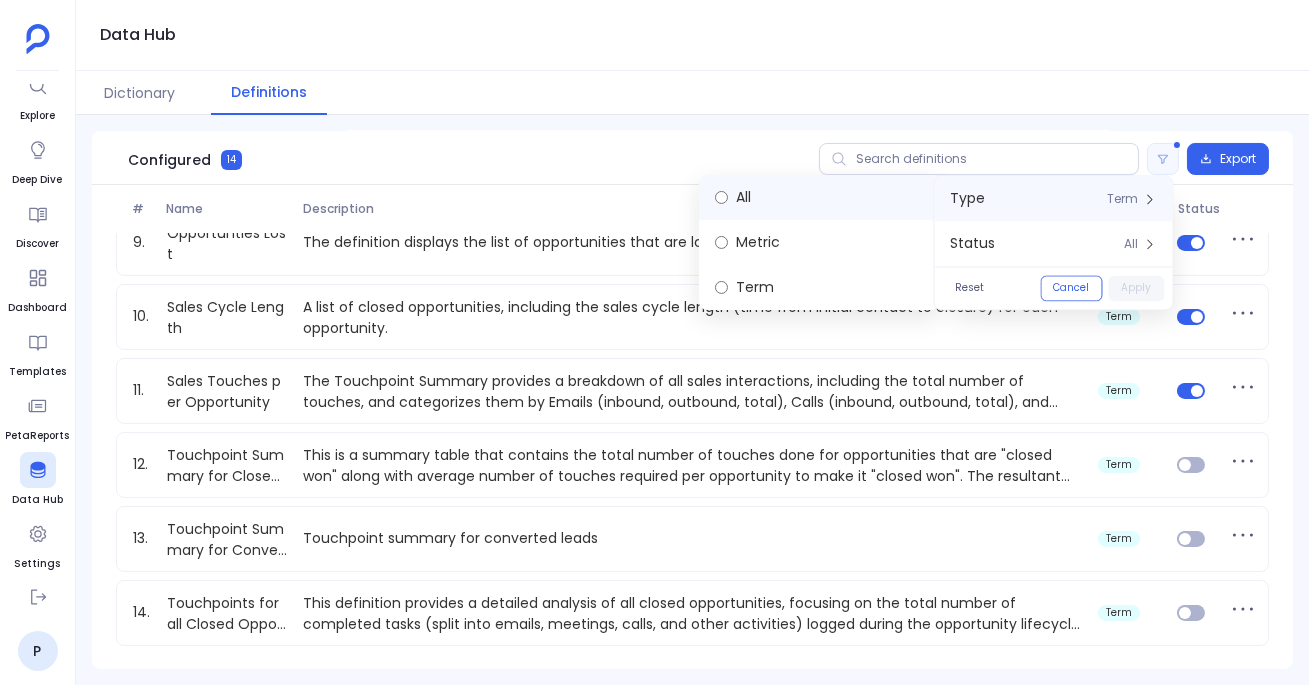 click on "All" at bounding box center [819, 197] 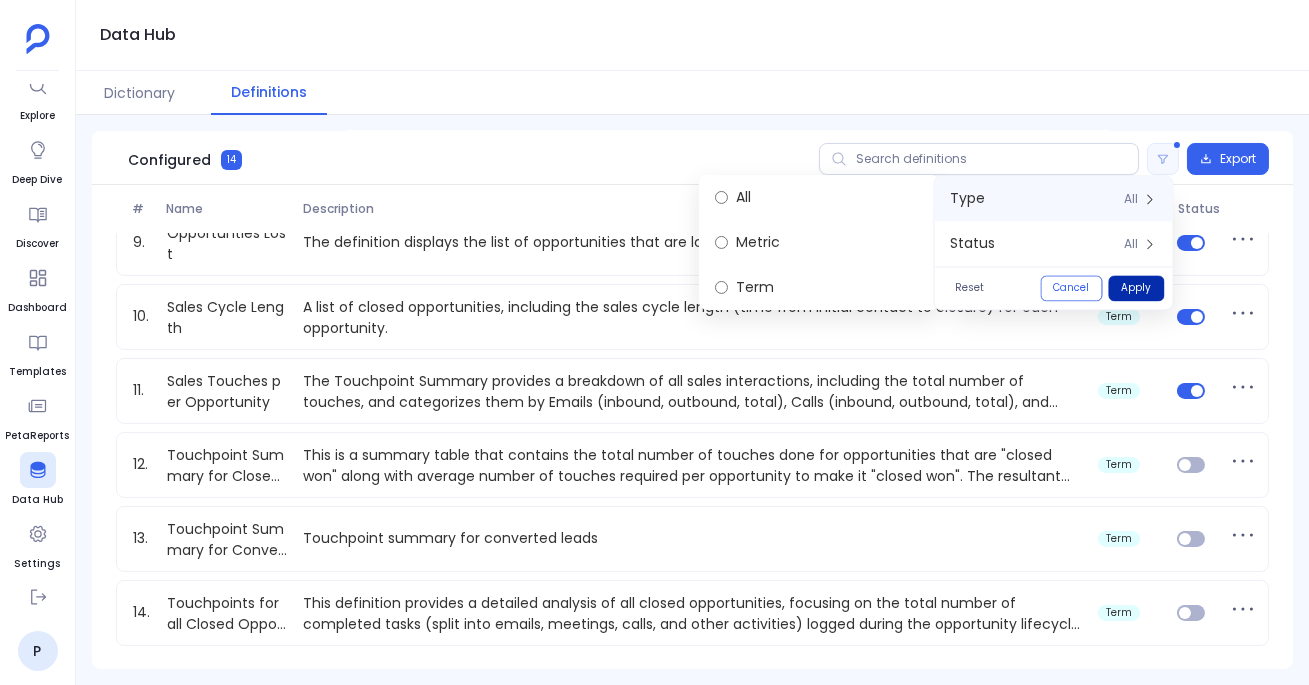 click on "Apply" at bounding box center [1137, 288] 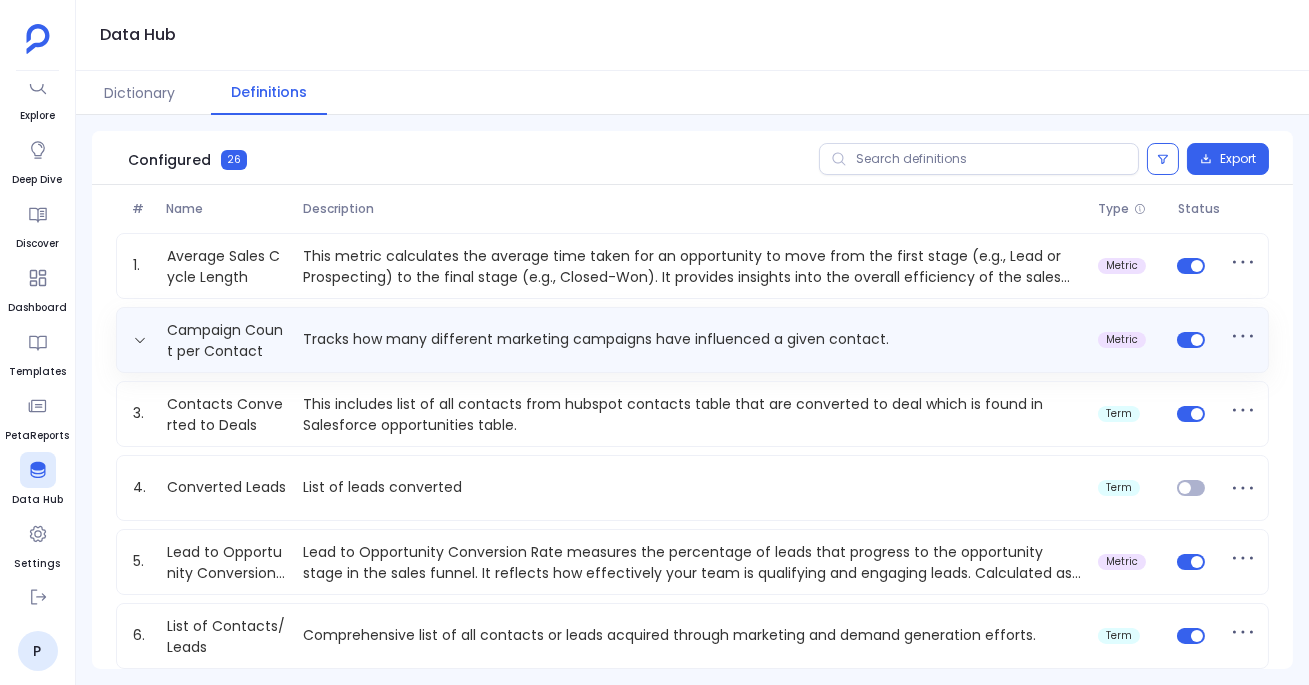 scroll, scrollTop: 1502, scrollLeft: 0, axis: vertical 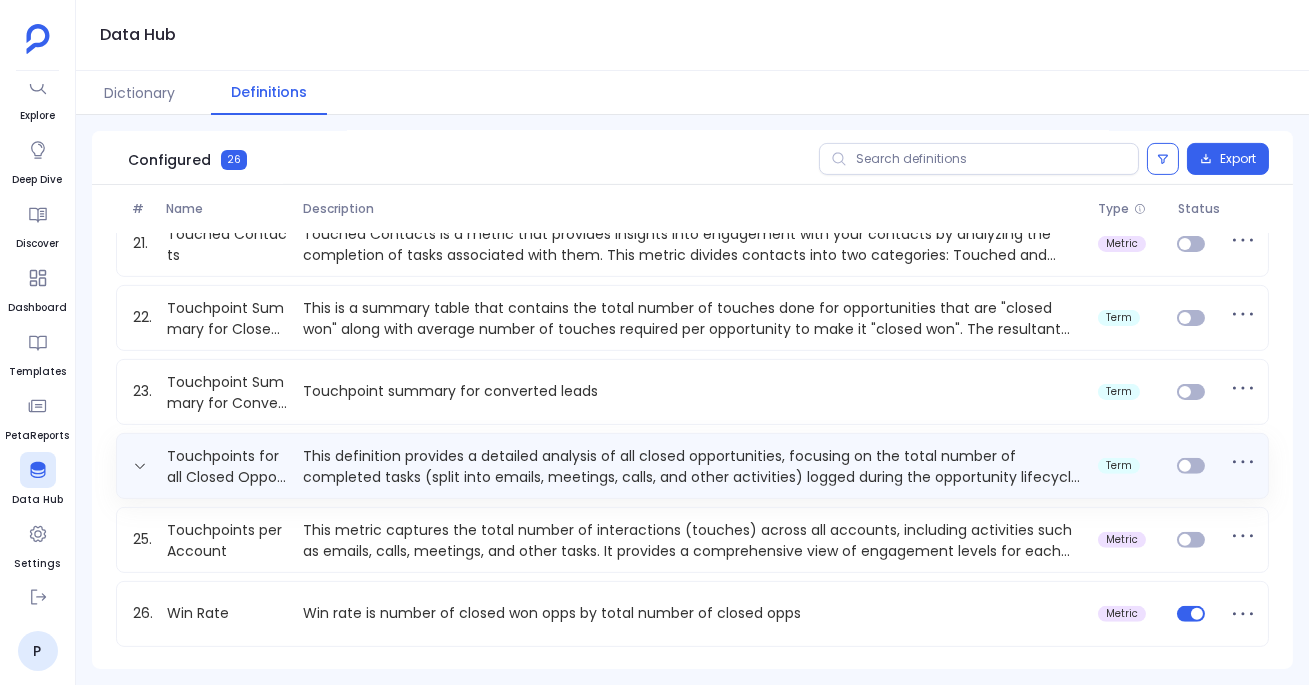 click on "This definition provides a detailed analysis of all closed opportunities, focusing on the total number of completed tasks (split into emails, meetings, calls, and other activities) logged during the opportunity lifecycle—from creation to closure. It also includes a comparison of these task counts against the average number of tasks completed for closed-won opportunities during the same period. This analysis helps assess whether each closed opportunity received sufficient engagement to maximize the likelihood of success and identifies gaps in activity levels that may have impacted the outcome." at bounding box center [692, 466] 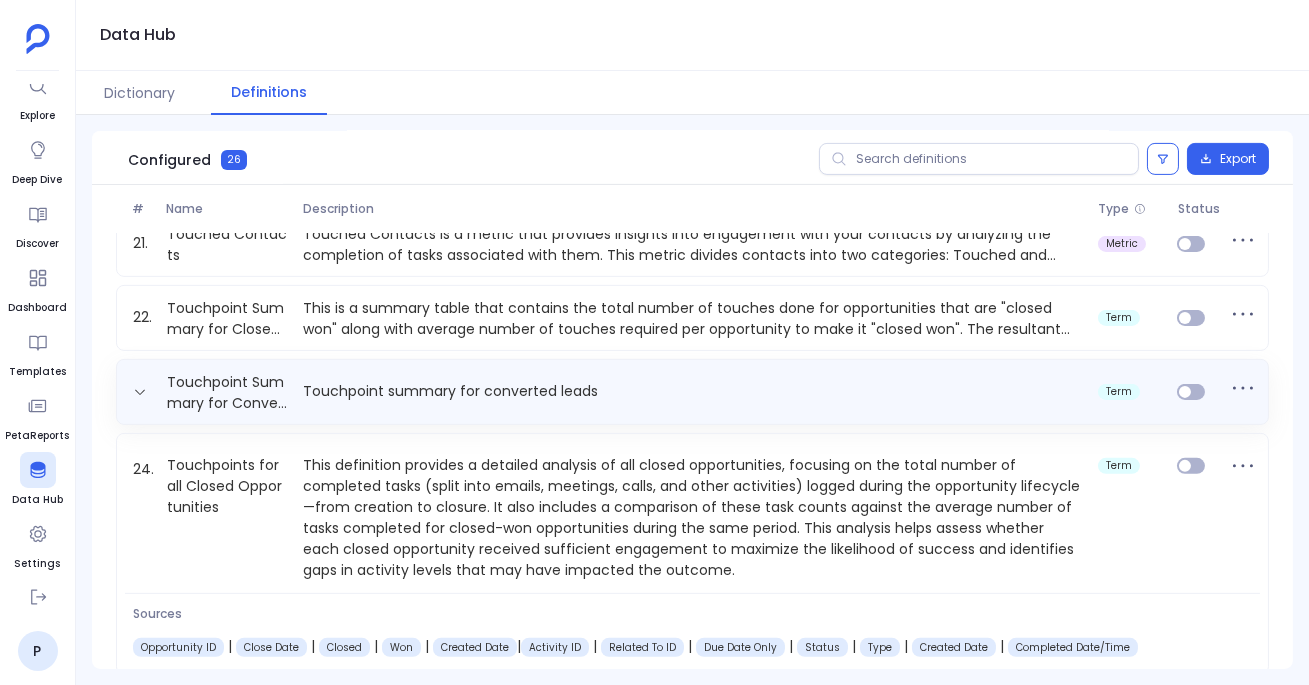 click on "Touchpoint summary for converted leads" at bounding box center [692, 391] 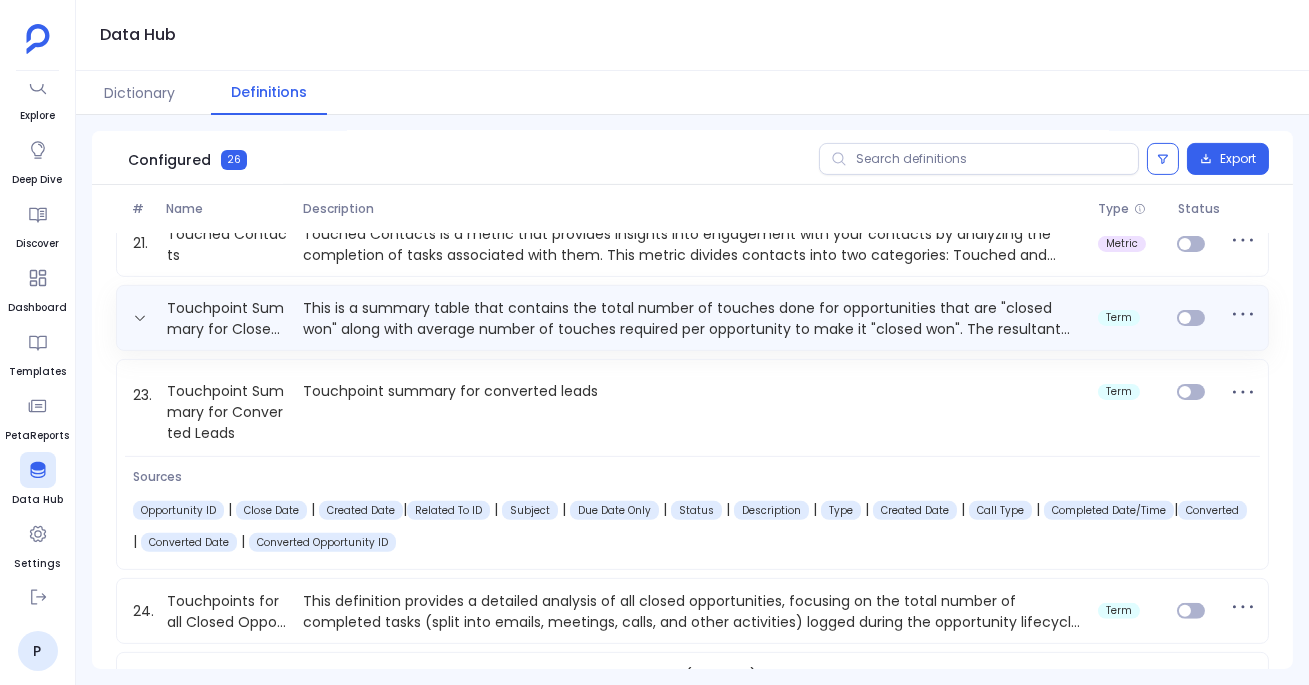 click on "Touchpoint Summary for Closed-Won Opportunities This is a summary table that contains the total number of touches done for opportunities that are "closed won" along with average number of touches required per opportunity to make it "closed won". The resultant table will also include the details for touches categories including number of calls, emails, meetings and other tasks completed.  term" at bounding box center [692, 318] 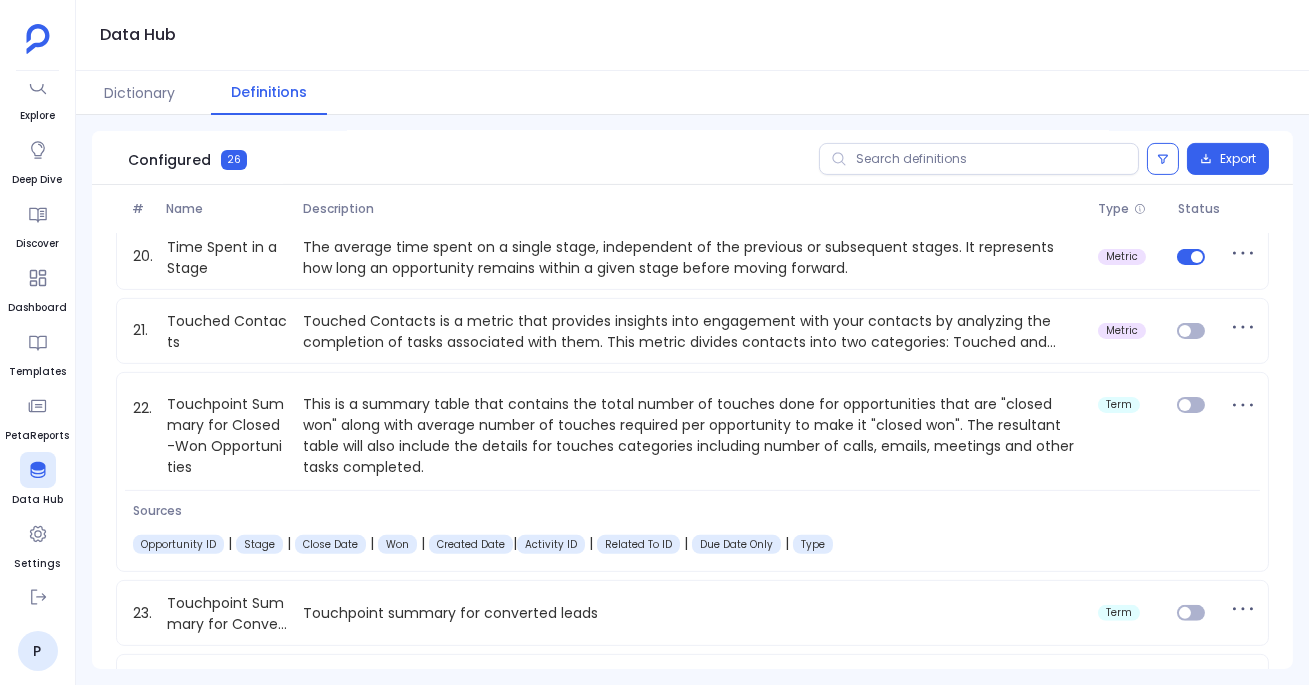 scroll, scrollTop: 1412, scrollLeft: 0, axis: vertical 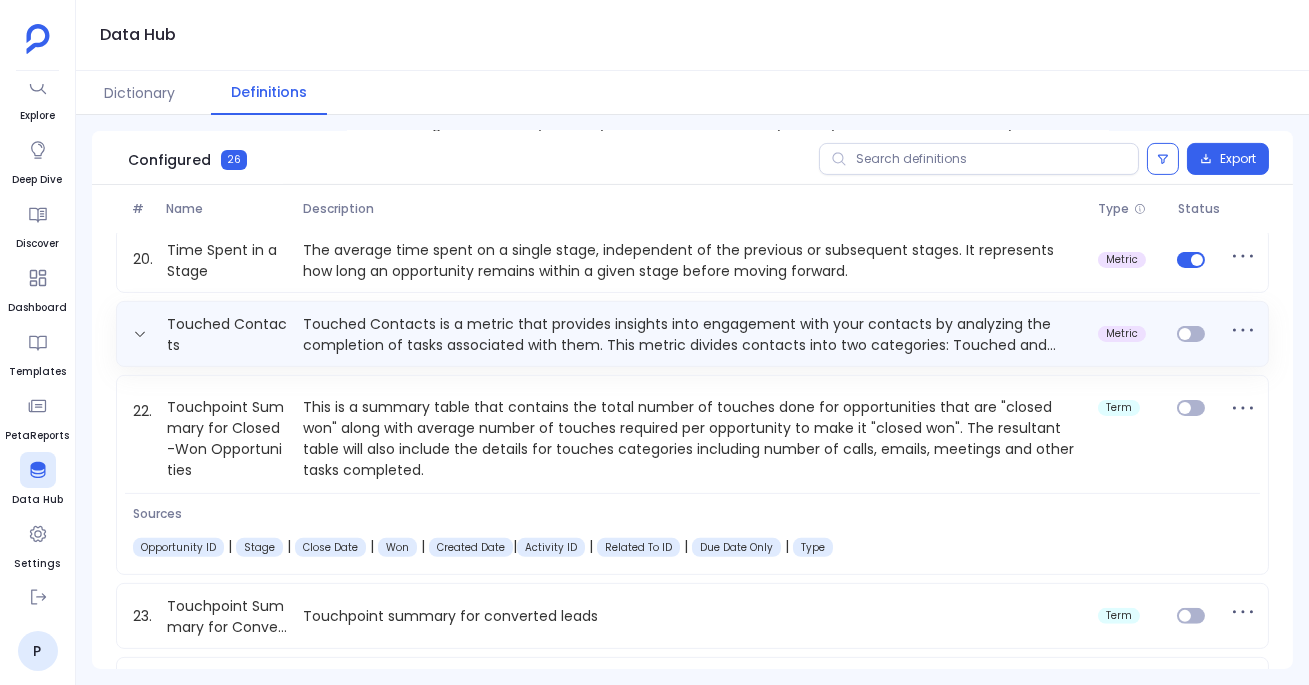 click on "Touched Contacts is a metric that provides insights into engagement with your contacts by analyzing the completion of tasks associated with them. This metric divides contacts into two categories: Touched and Untouched, based on the presence or absence of completed tasks." at bounding box center (692, 334) 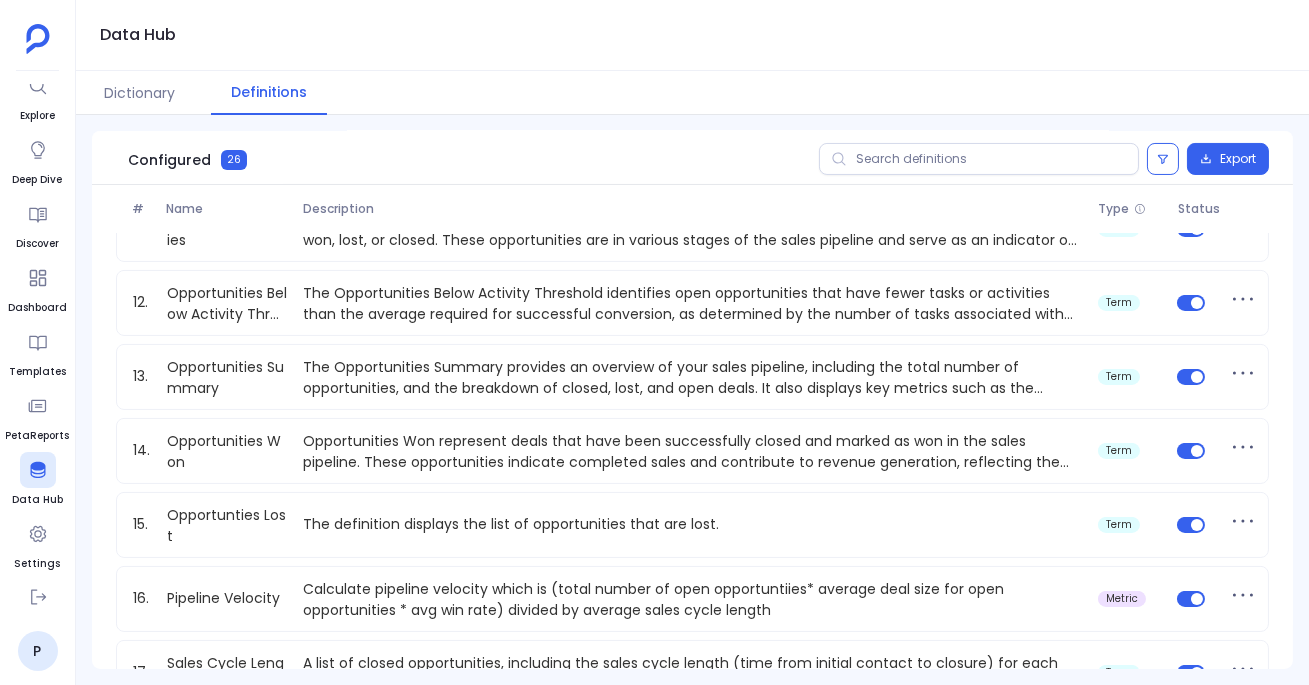 scroll, scrollTop: 772, scrollLeft: 0, axis: vertical 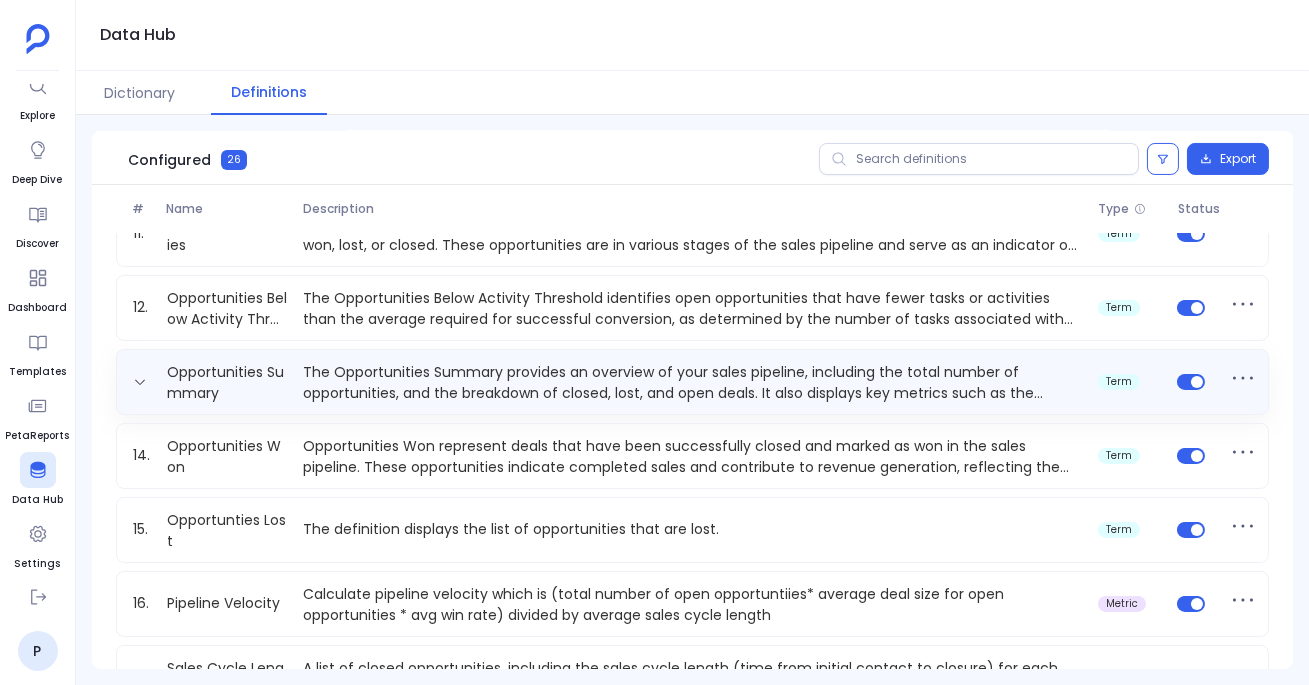 click on "Opportunities Summary The Opportunities Summary provides an overview of your sales pipeline, including the total number of opportunities, and the breakdown of closed, lost, and open deals. It also displays key metrics such as the average sales cycle length, average stage duration, deal rate, and average pipeline velocity, offering insights into sales performance and pipeline efficiency. term" at bounding box center (692, 382) 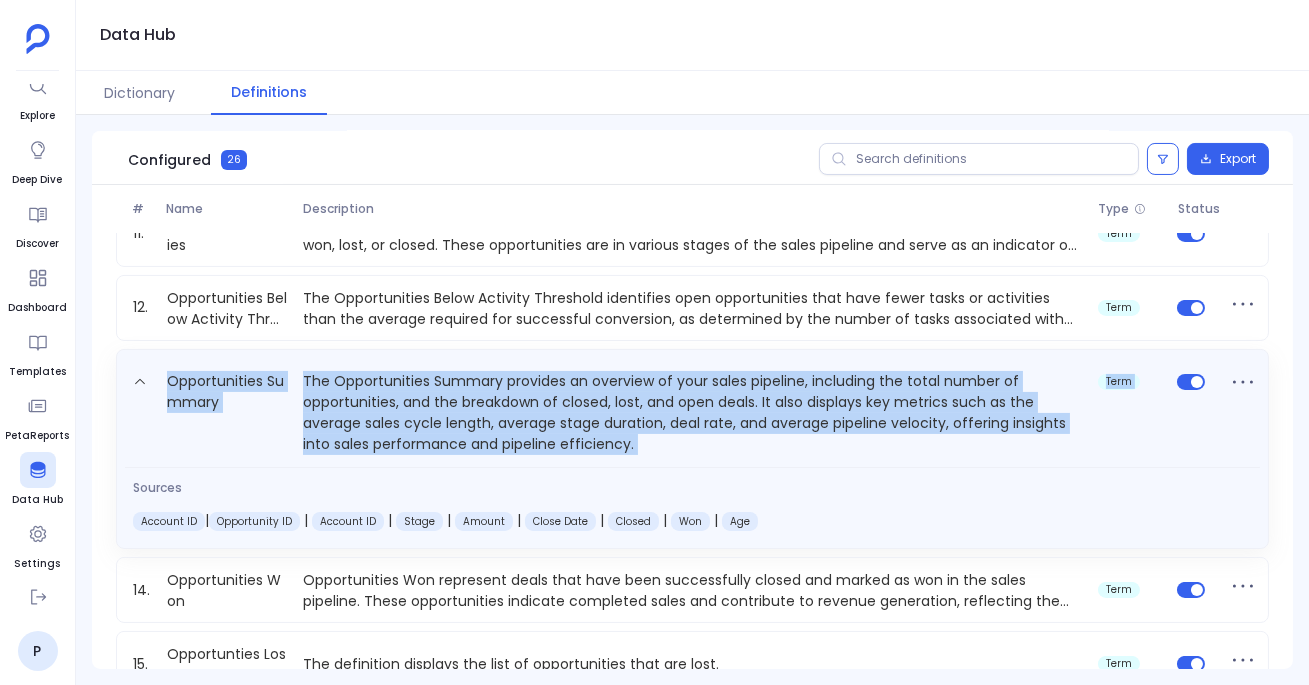 drag, startPoint x: 160, startPoint y: 368, endPoint x: 664, endPoint y: 464, distance: 513.0614 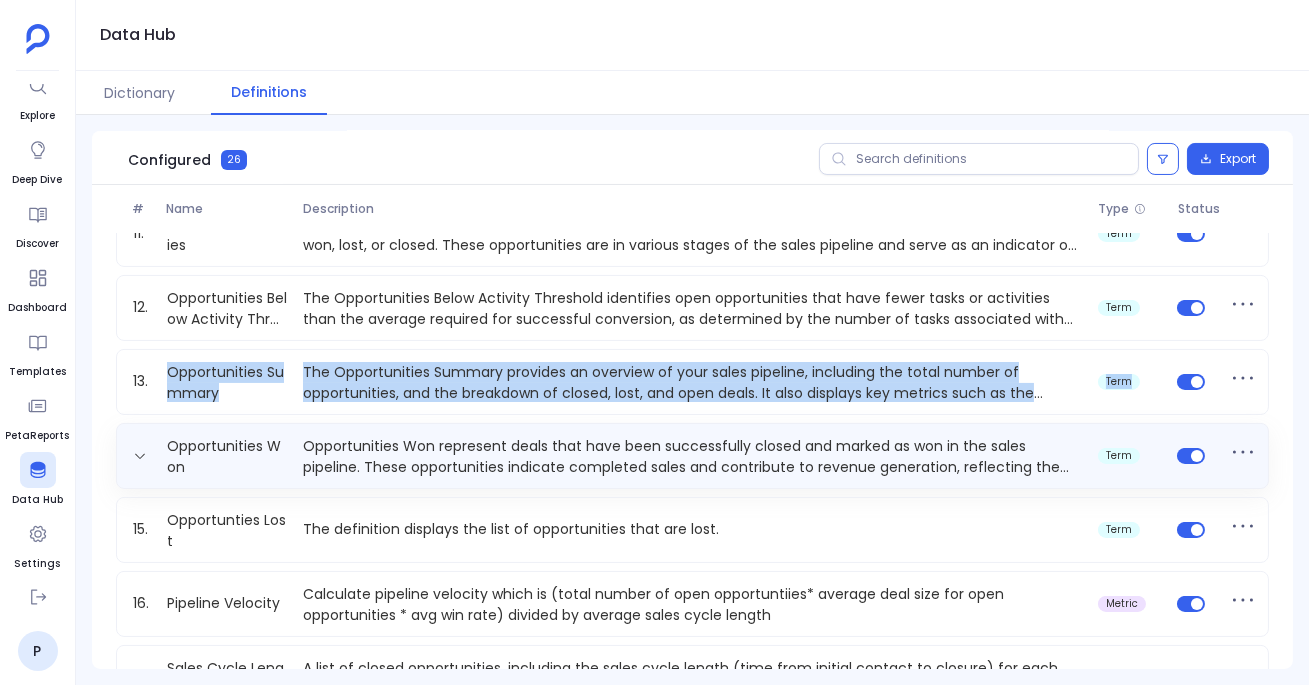 copy on "Opportunities Summary The Opportunities Summary provides an overview of your sales pipeline, including the total number of opportunities, and the breakdown of closed, lost, and open deals. It also displays key metrics such as the average sales cycle length, average stage duration, deal rate, and average pipeline velocity, offering insights into sales performance and pipeline efficiency. term" 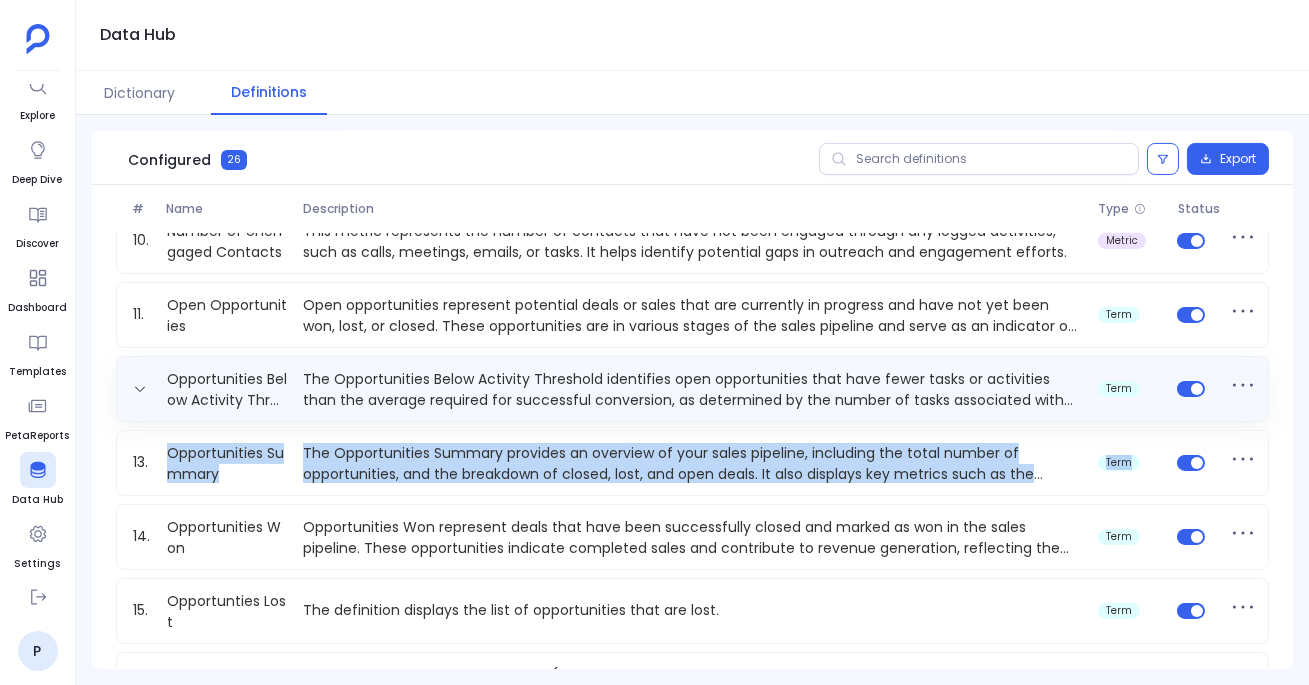 scroll, scrollTop: 690, scrollLeft: 0, axis: vertical 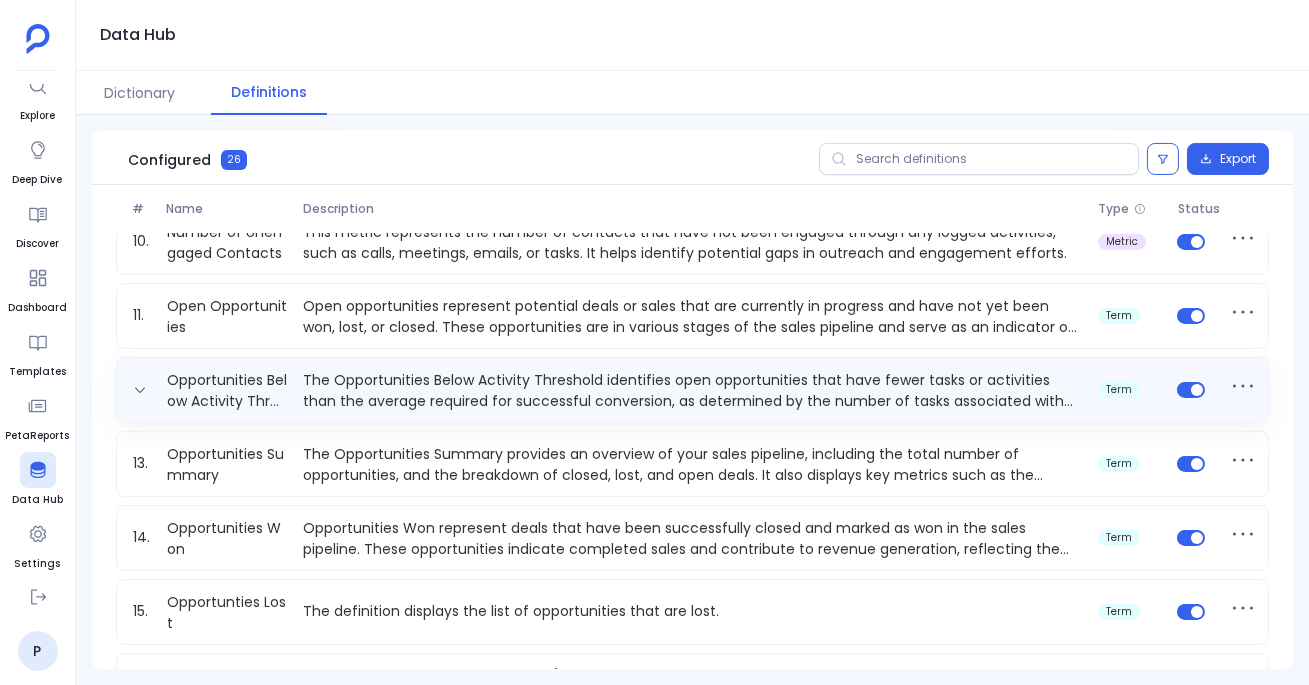 click on "Opportunities Below Activity Threshold The Opportunities Below Activity Threshold identifies open opportunities that have fewer tasks or activities than the average required for successful conversion, as determined by the number of tasks associated with closed-won opportunities. This helps prioritize opportunities that may need additional engagement or follow-up to increase their likelihood of closing successfully term" at bounding box center [692, 390] 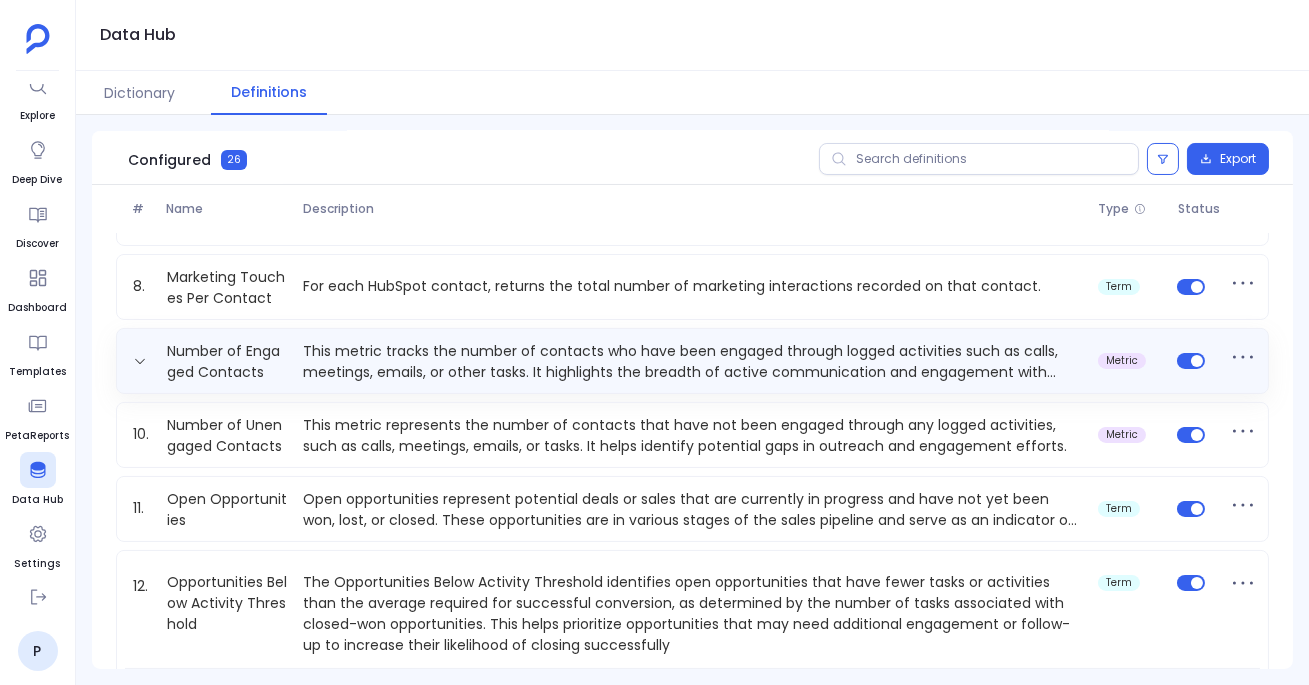 scroll, scrollTop: 479, scrollLeft: 0, axis: vertical 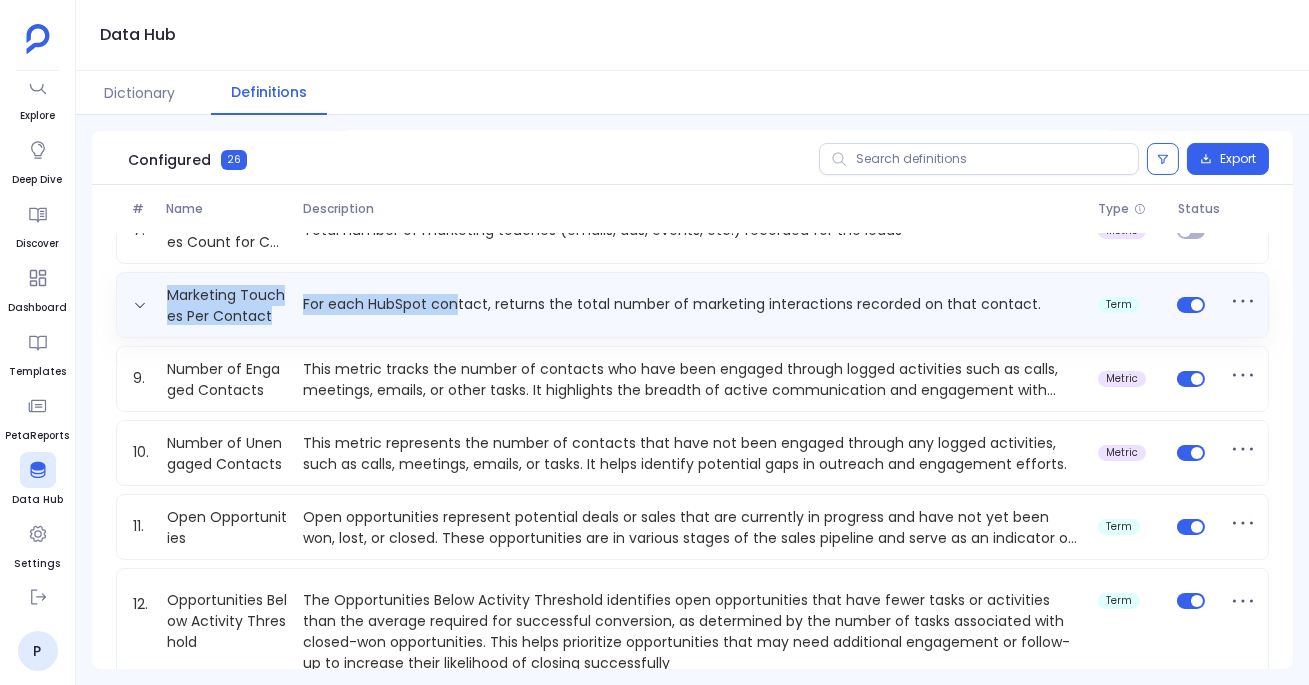 drag, startPoint x: 160, startPoint y: 289, endPoint x: 456, endPoint y: 297, distance: 296.1081 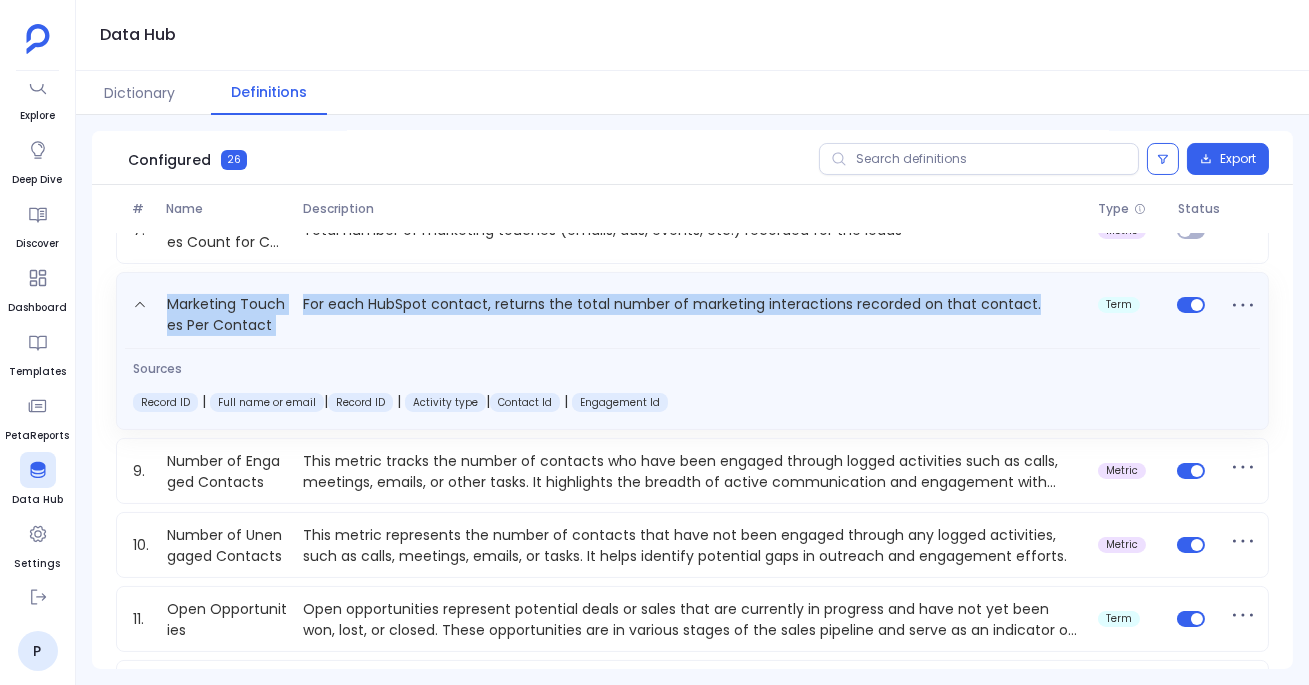 click on "For each HubSpot contact, returns the total number of marketing interactions recorded on that contact." at bounding box center (692, 315) 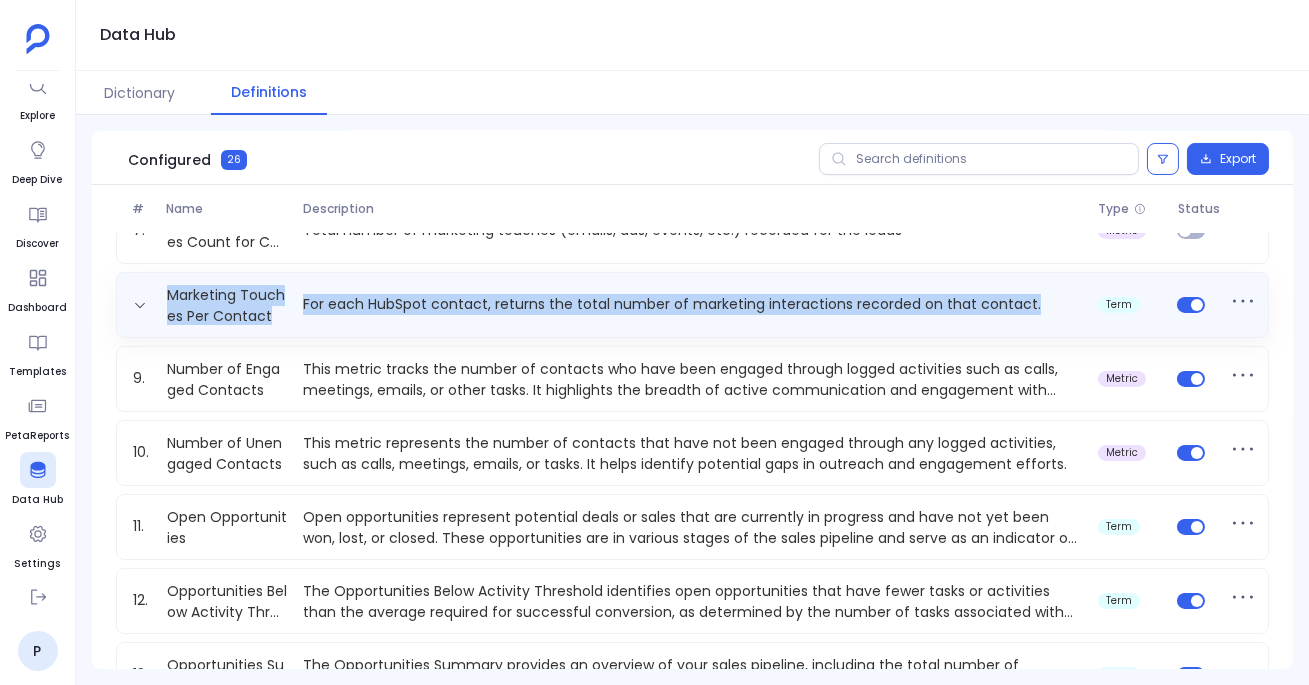 copy on "Marketing Touches Per Contact For each HubSpot contact, returns the total number of marketing interactions recorded on that contact." 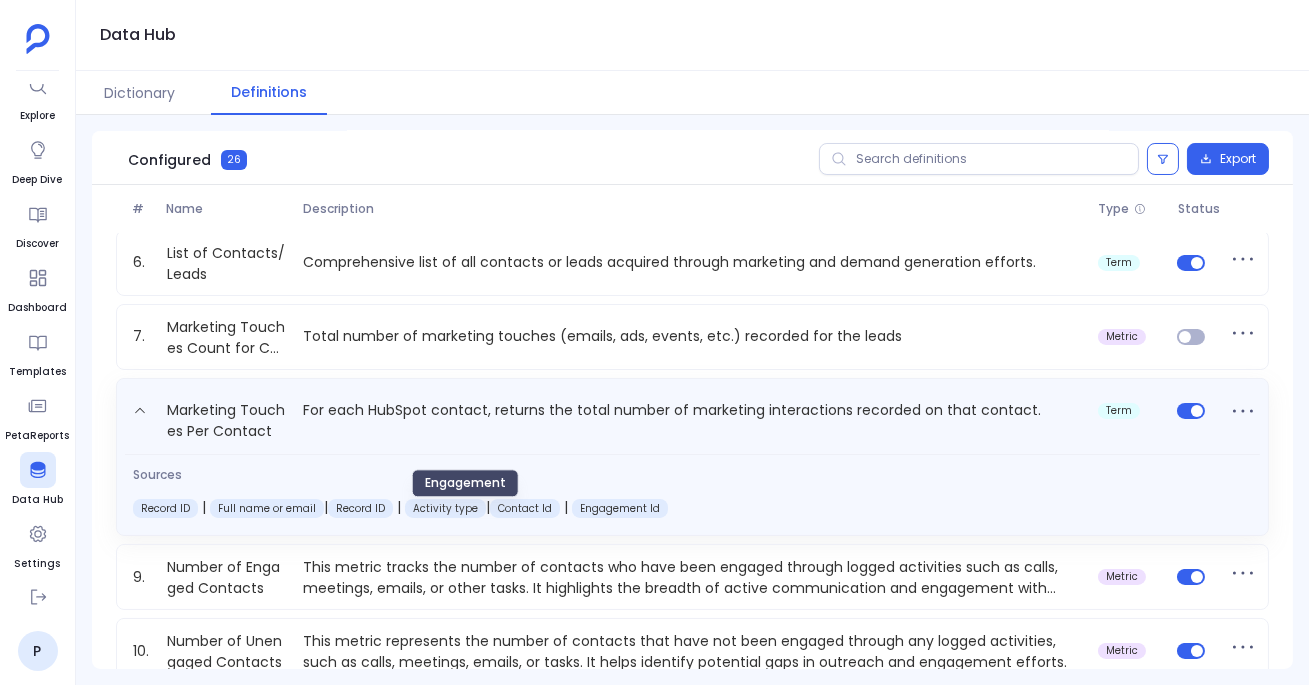 scroll, scrollTop: 366, scrollLeft: 0, axis: vertical 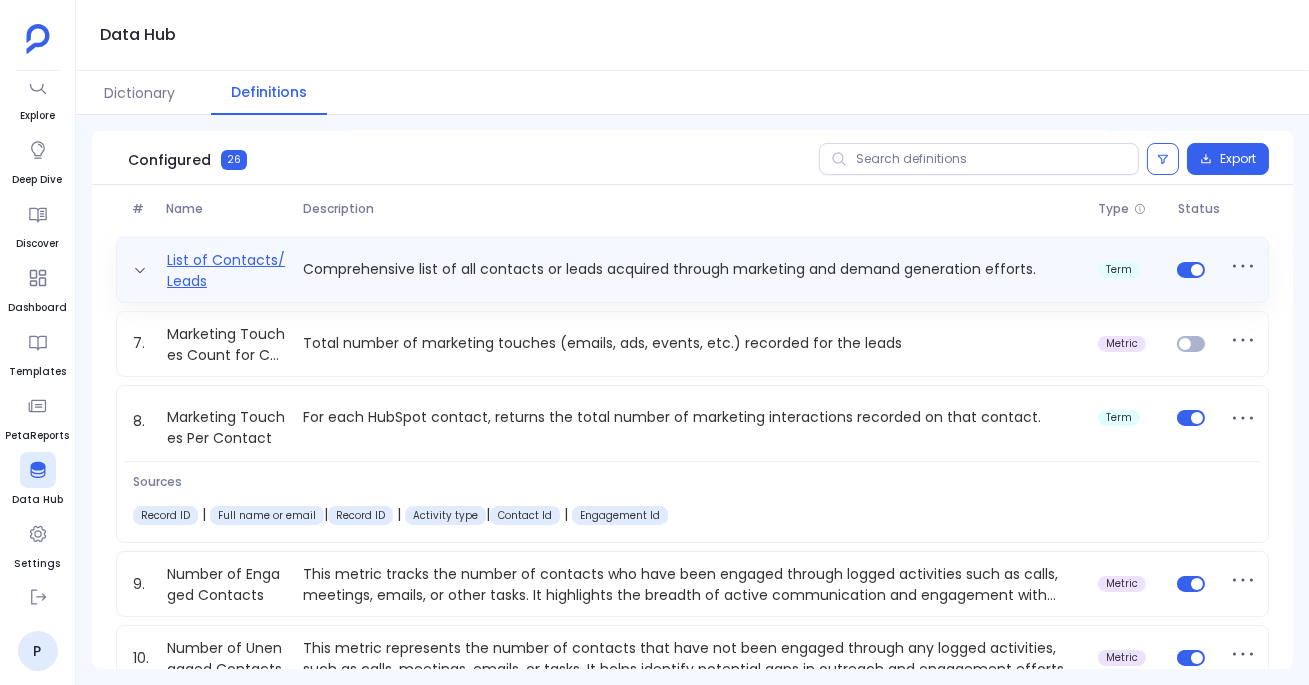 click on "List of Contacts/Leads" at bounding box center (227, 270) 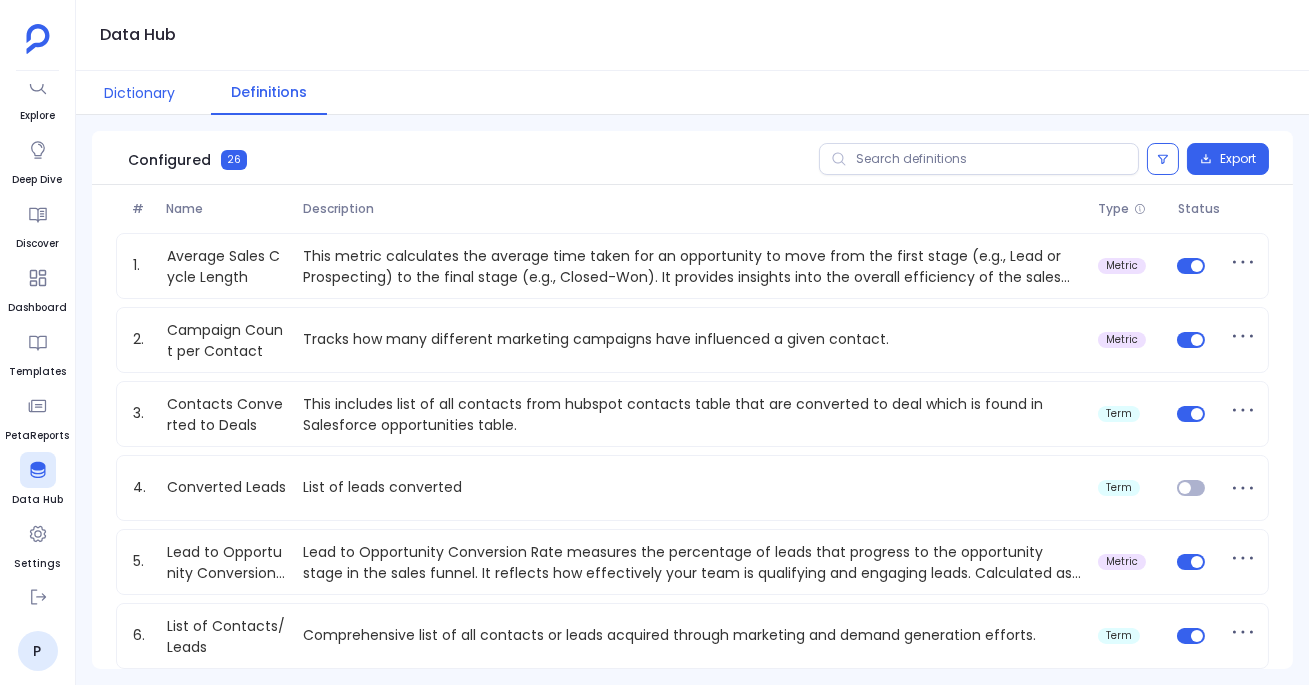 click on "Dictionary" at bounding box center (139, 93) 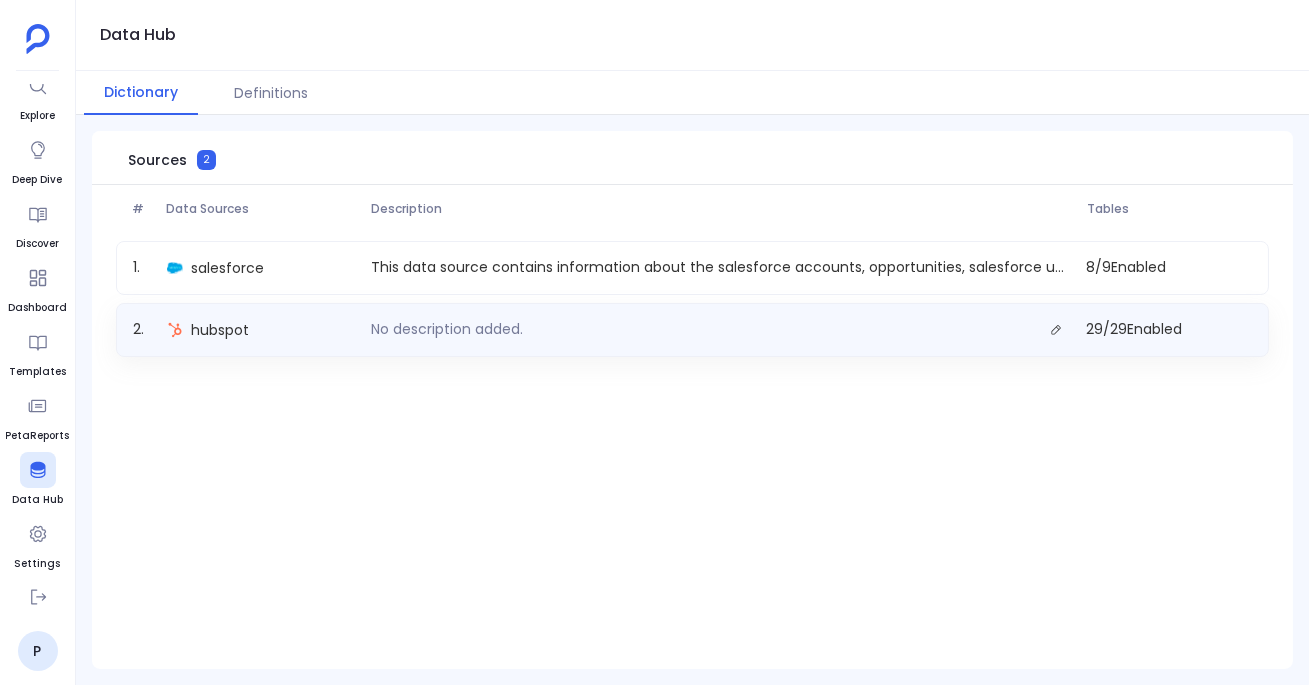 click on "2 . hubspot No description added. 29 / 29  Enabled" at bounding box center (692, 330) 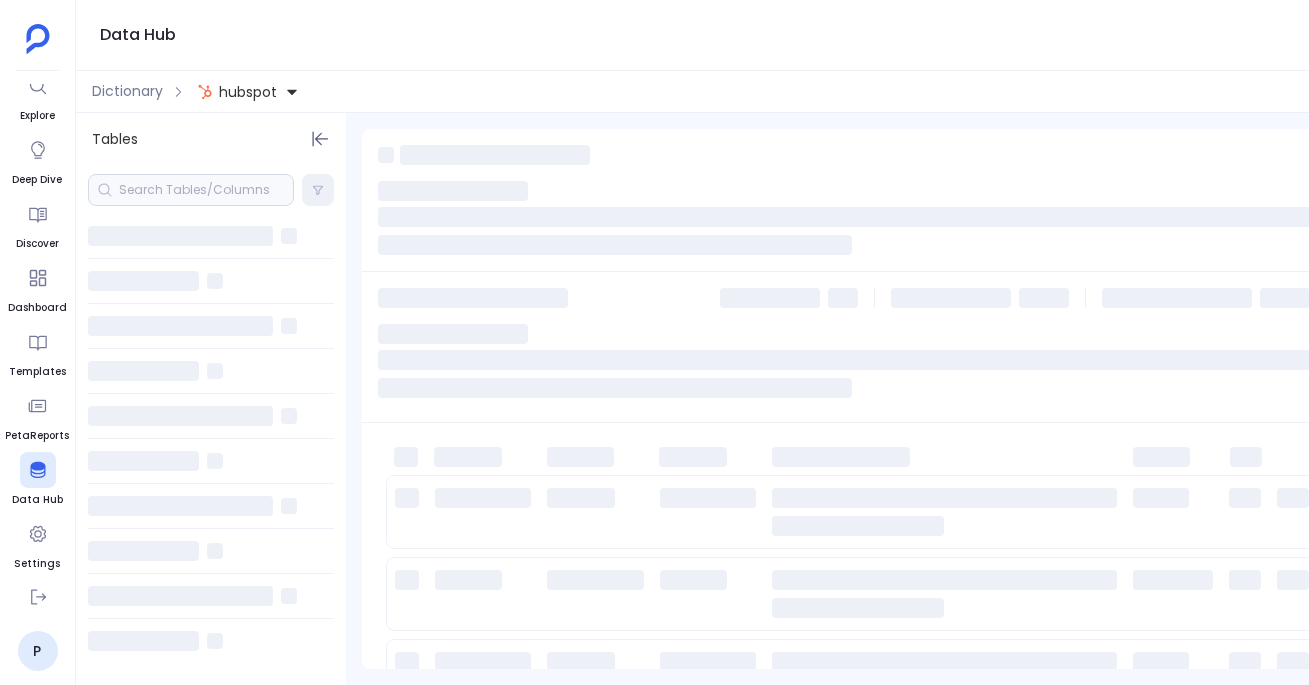 click at bounding box center [191, 190] 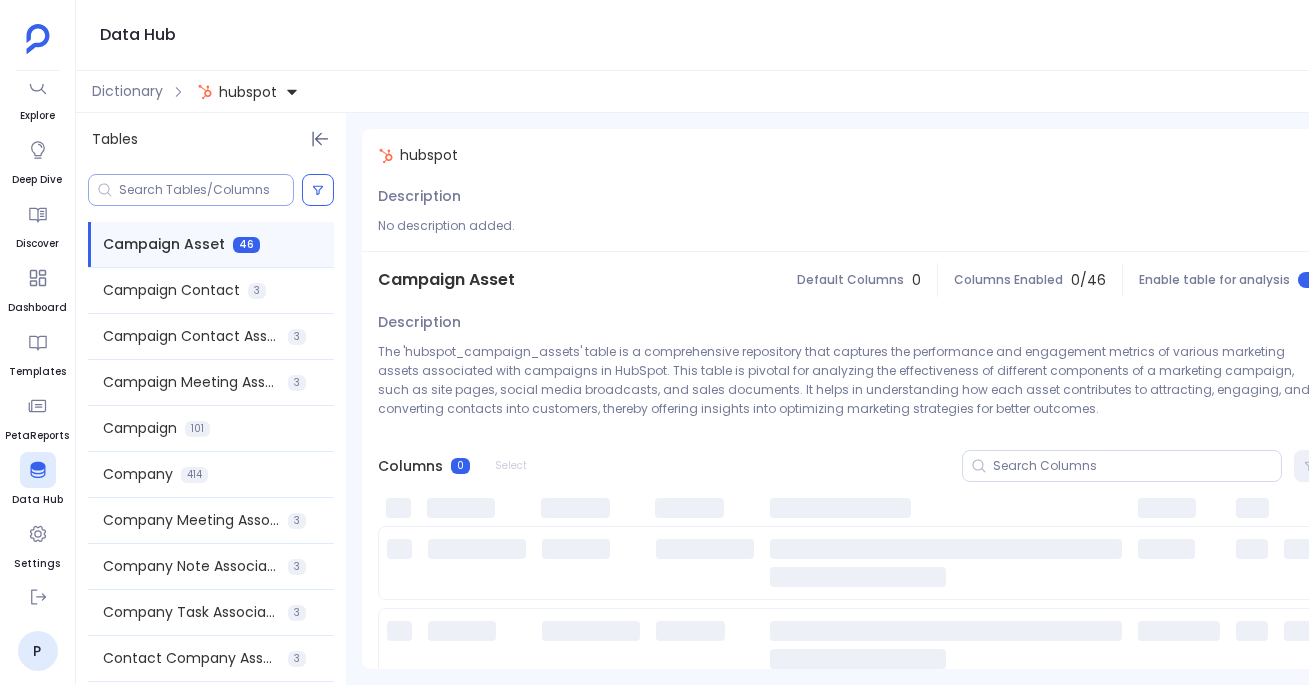 click at bounding box center (206, 190) 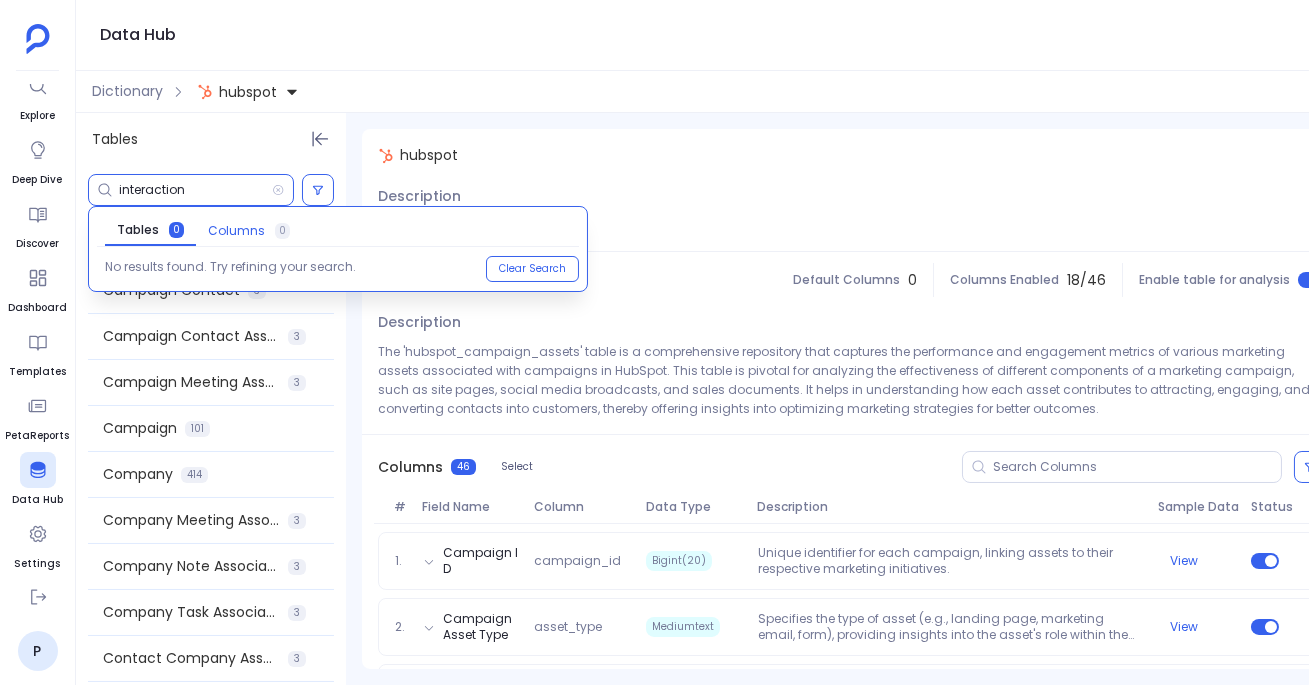 click on "Columns" at bounding box center [236, 231] 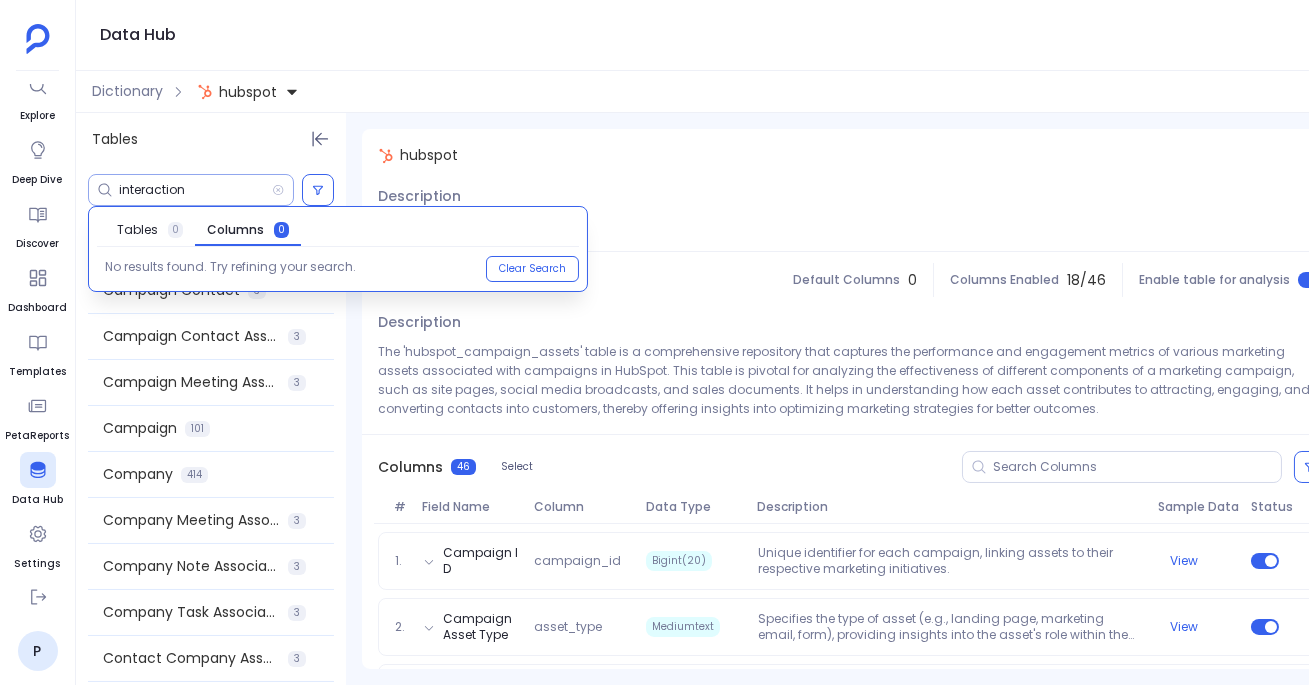 click on "interaction" at bounding box center (195, 190) 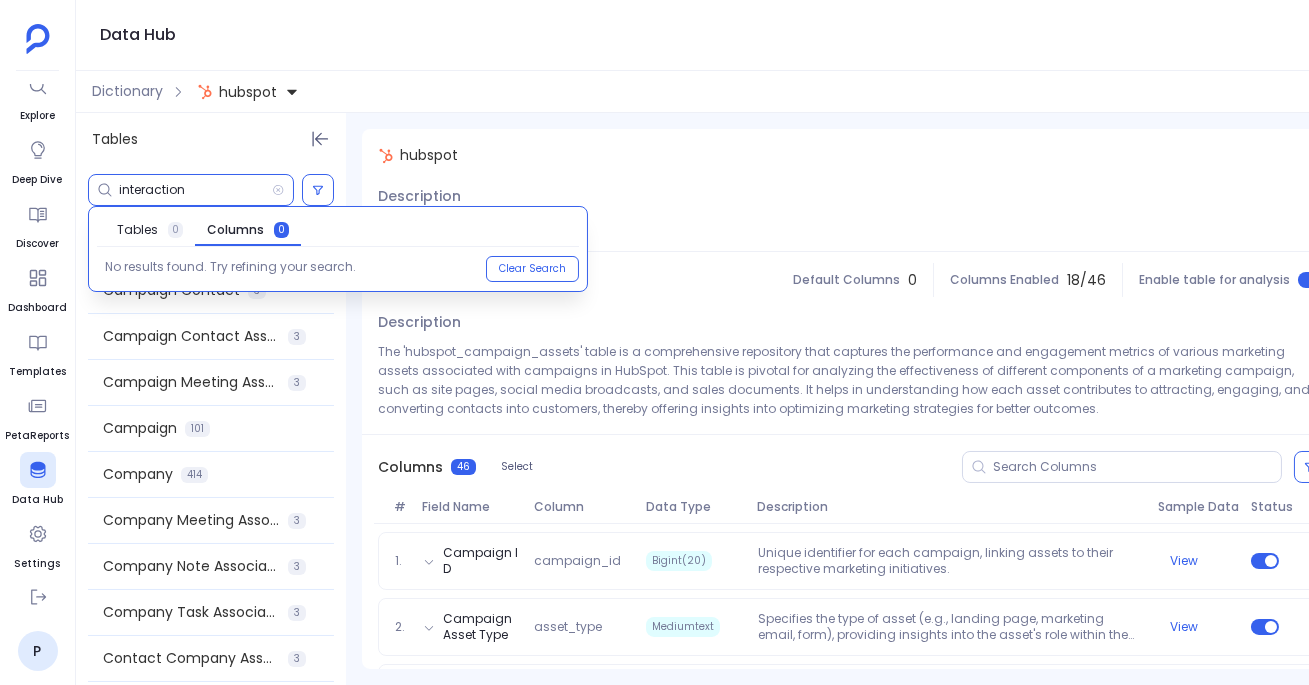 click on "interaction" at bounding box center [195, 190] 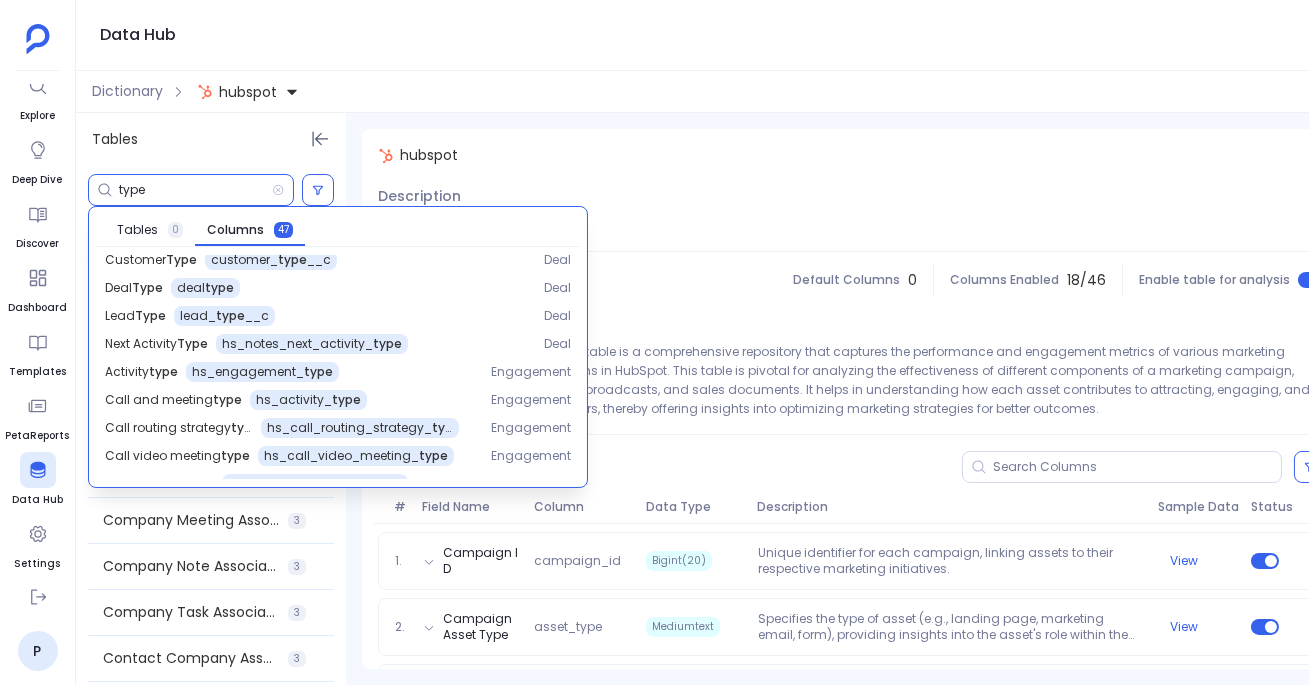 scroll, scrollTop: 795, scrollLeft: 0, axis: vertical 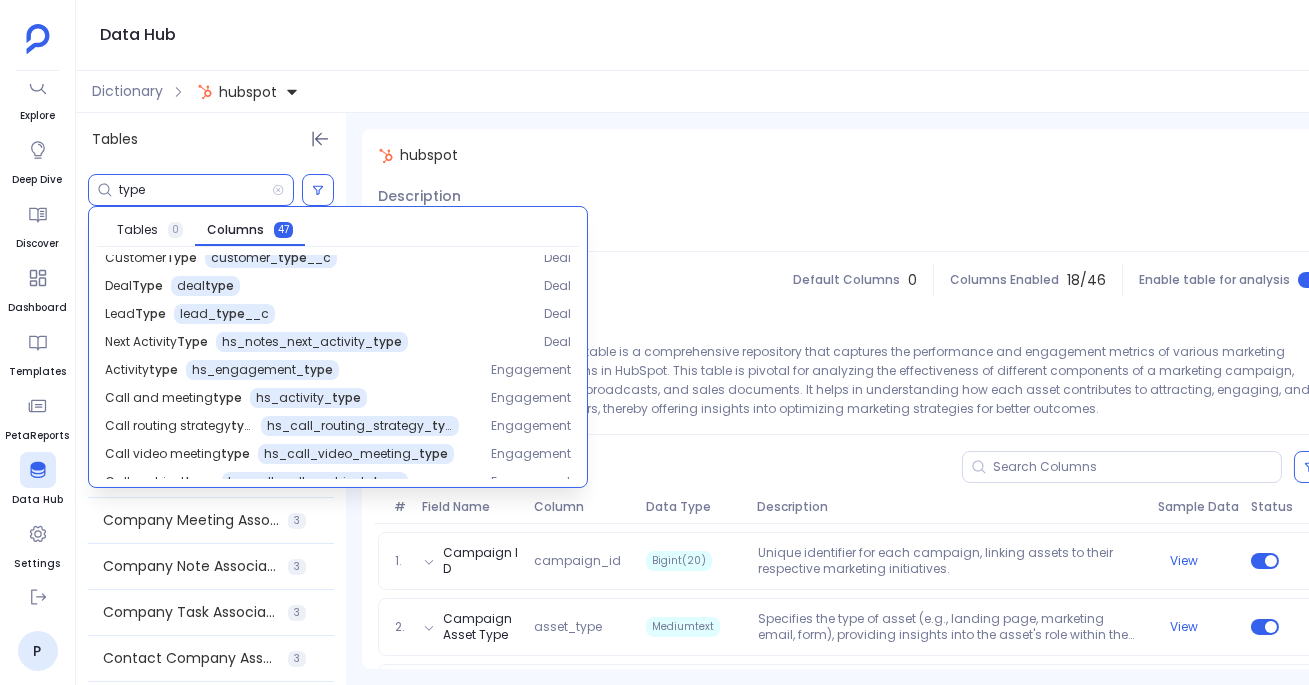 type on "type" 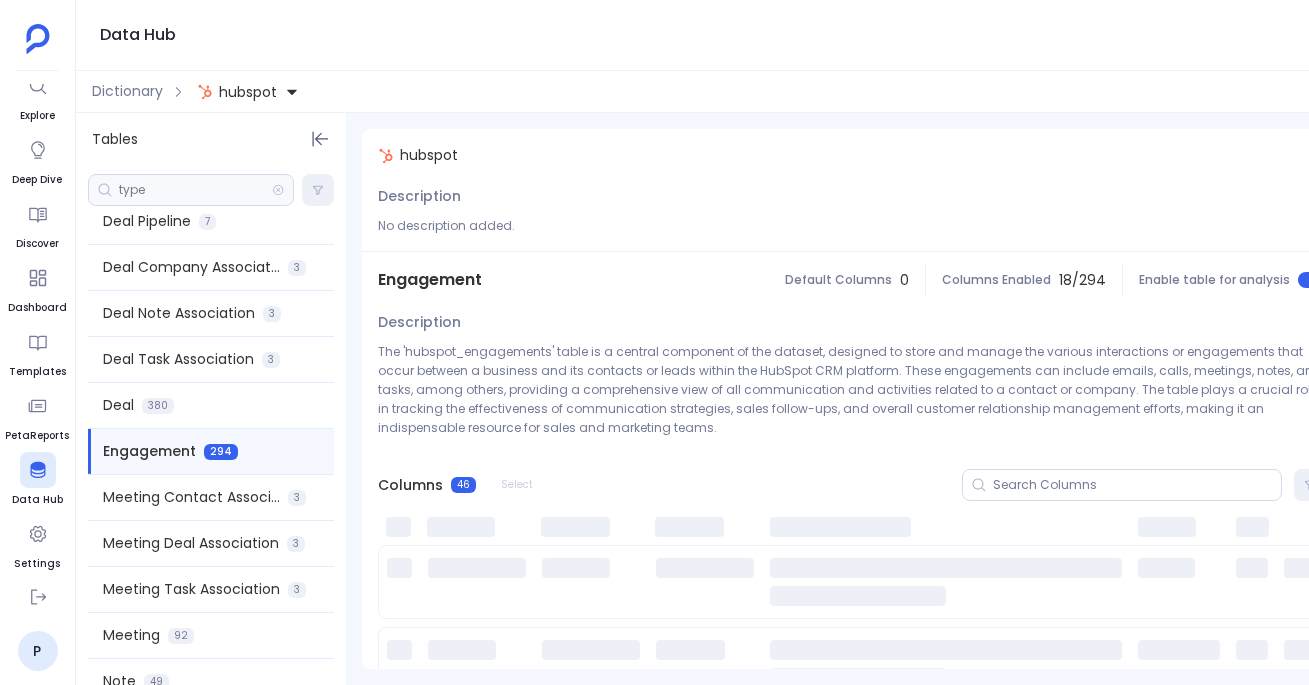 scroll, scrollTop: 760, scrollLeft: 0, axis: vertical 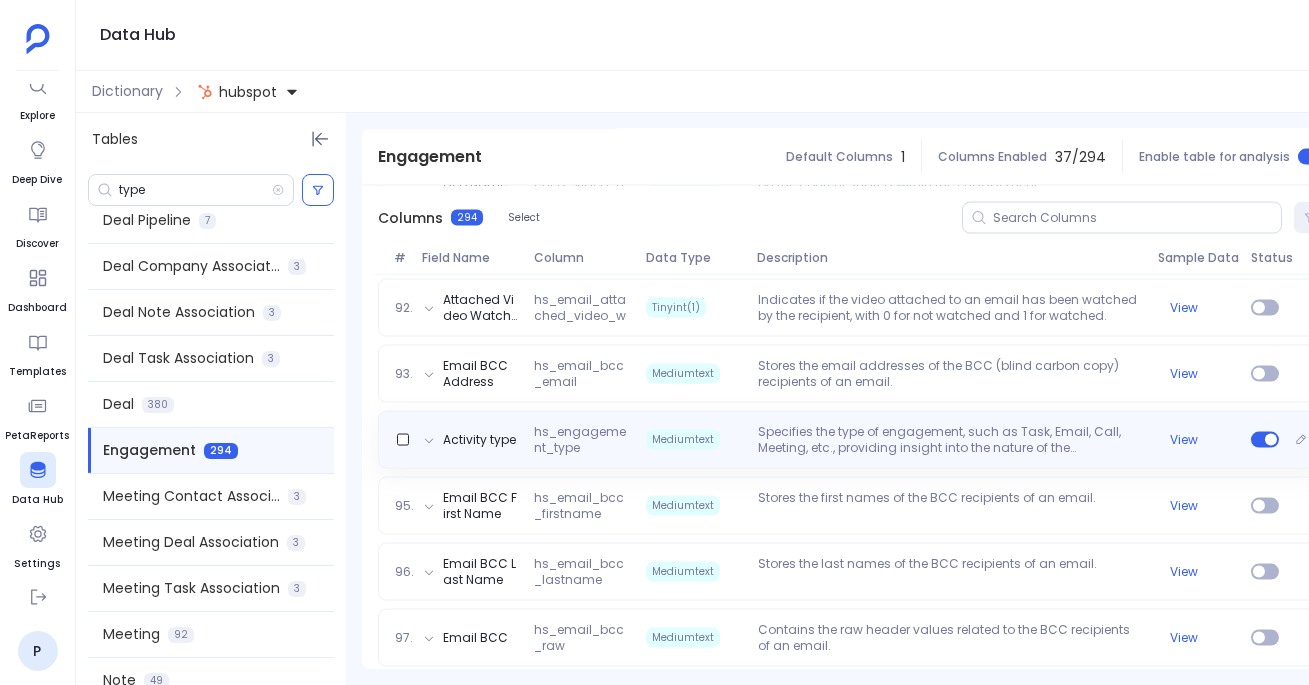 click on "Activity type hs_engagement_type Mediumtext Specifies the type of engagement, such as Task, Email, Call, Meeting, etc., providing insight into the nature of the interaction. View" at bounding box center (852, 440) 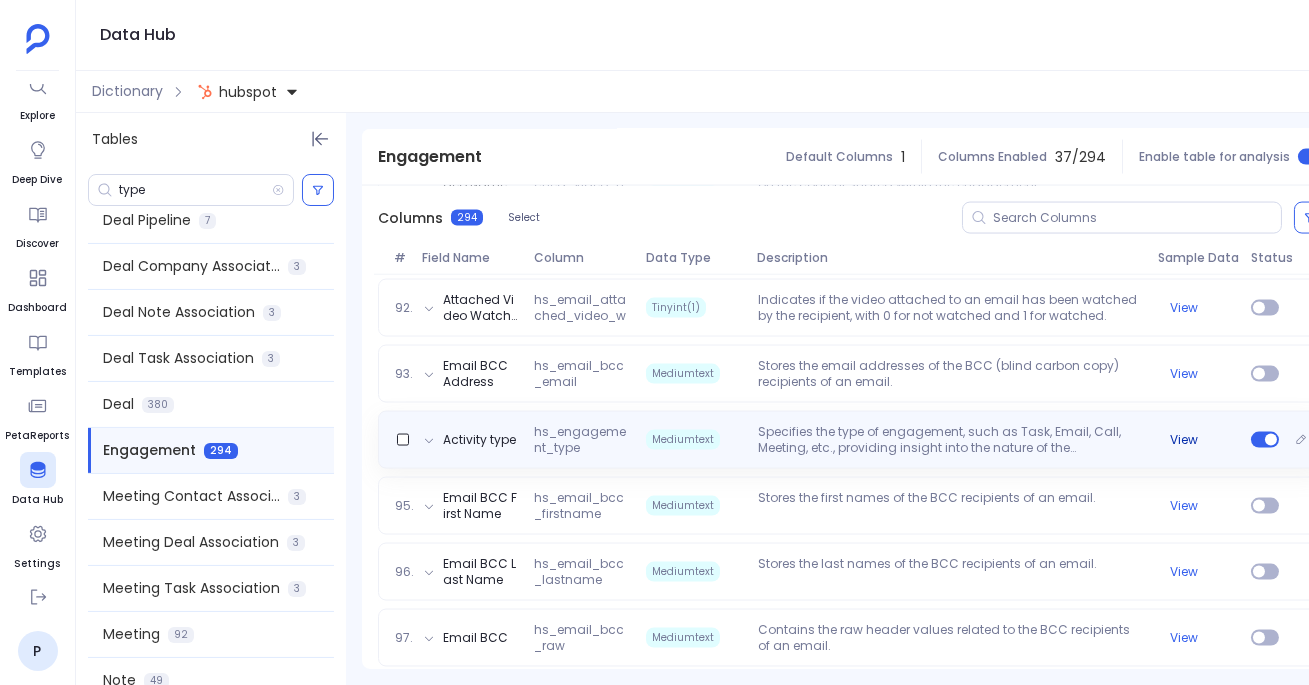click on "View" at bounding box center (1184, 440) 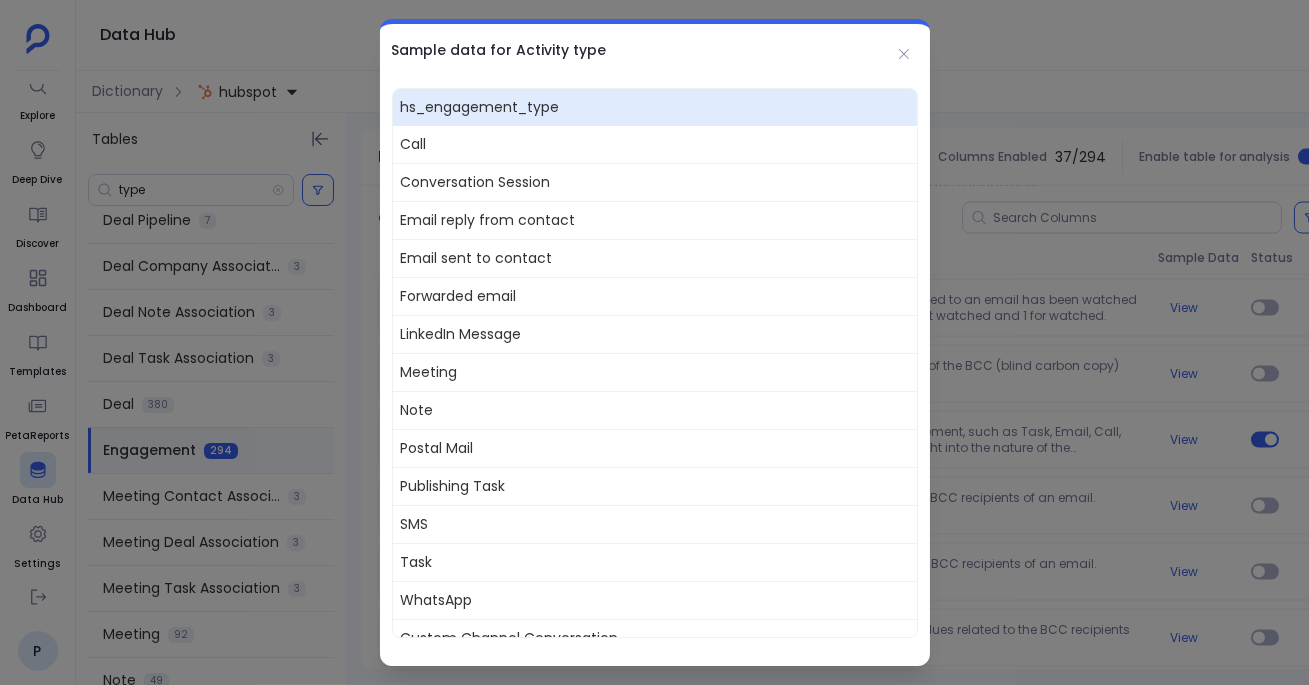 scroll, scrollTop: 18, scrollLeft: 0, axis: vertical 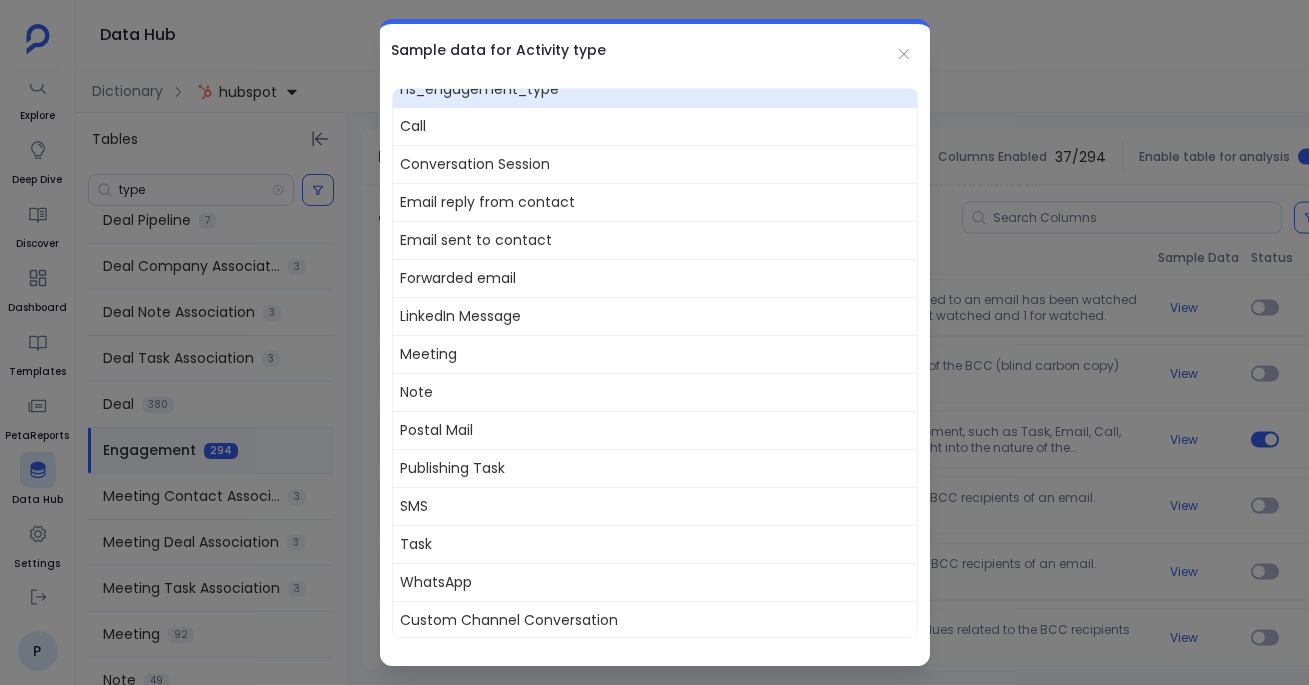click at bounding box center (654, 342) 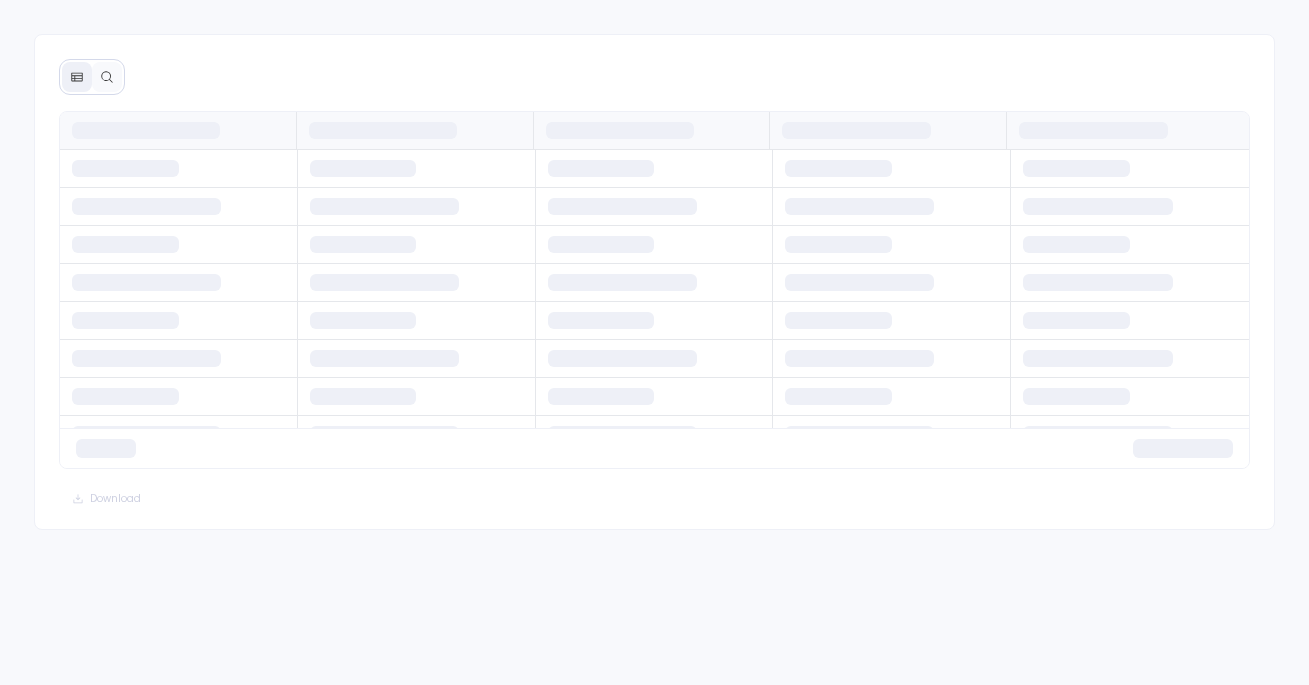scroll, scrollTop: 0, scrollLeft: 0, axis: both 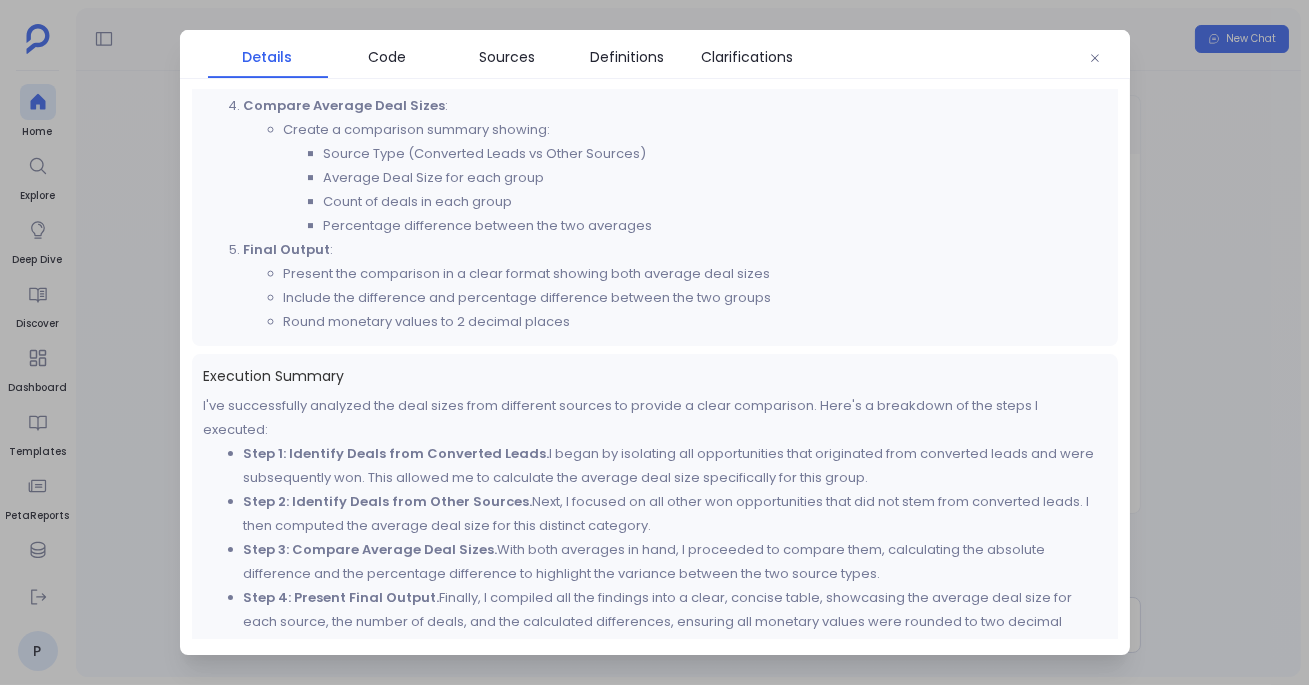 click at bounding box center [654, 342] 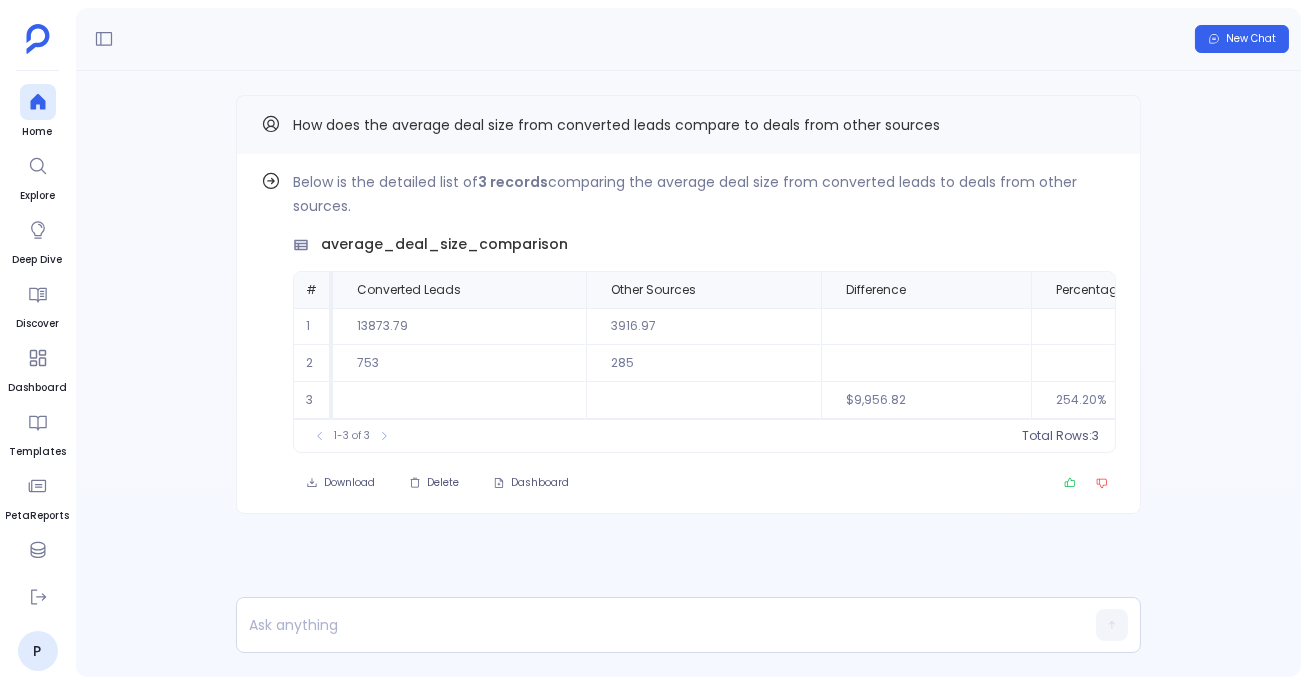 drag, startPoint x: 32, startPoint y: 116, endPoint x: 67, endPoint y: 116, distance: 35 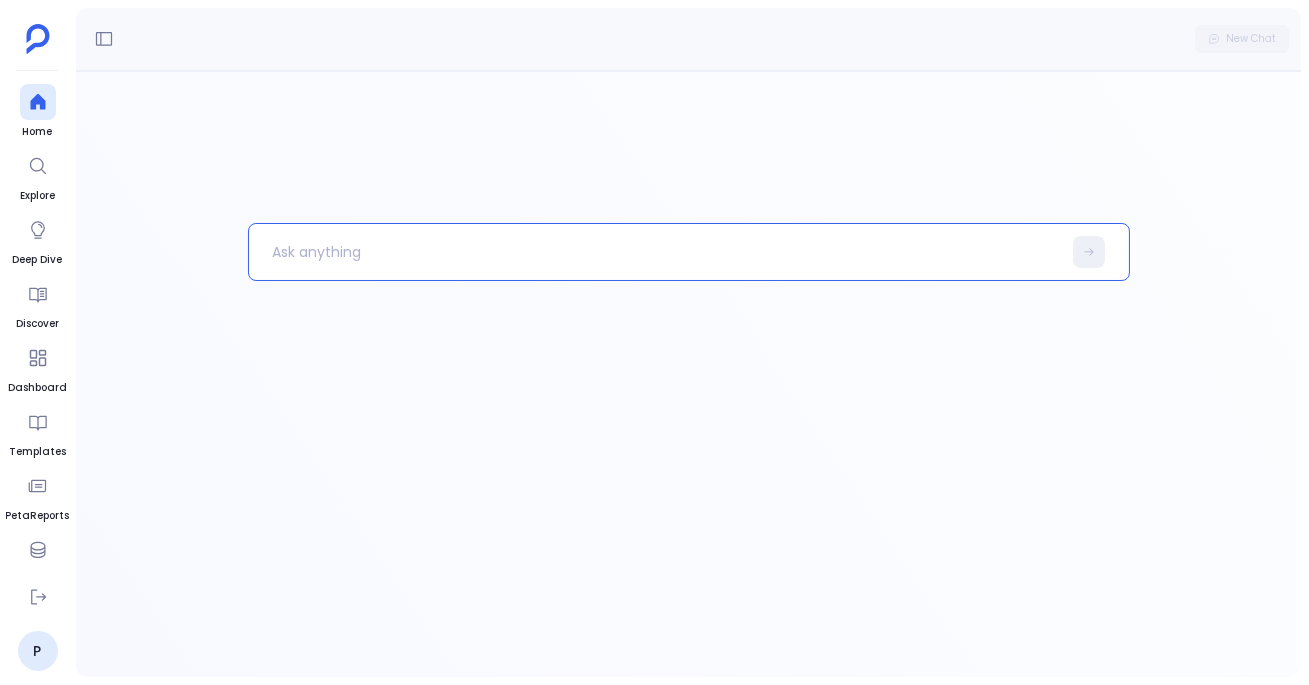 click at bounding box center [689, 450] 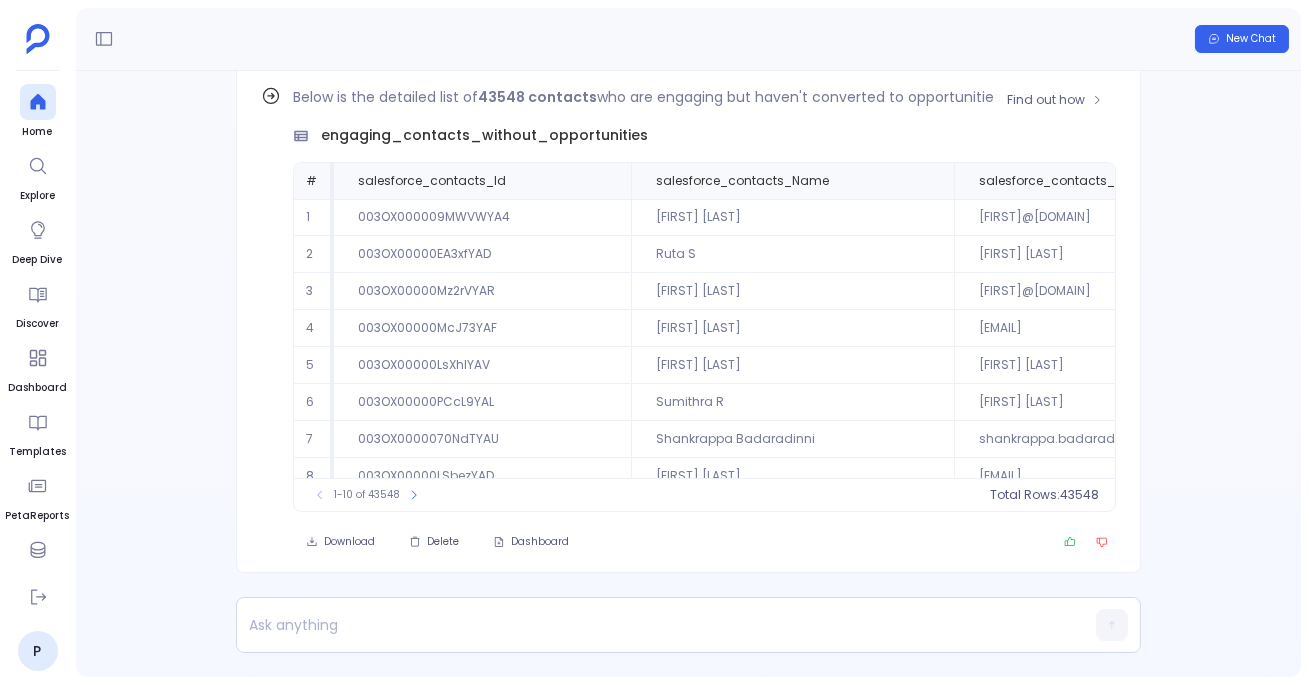 scroll, scrollTop: -84, scrollLeft: 0, axis: vertical 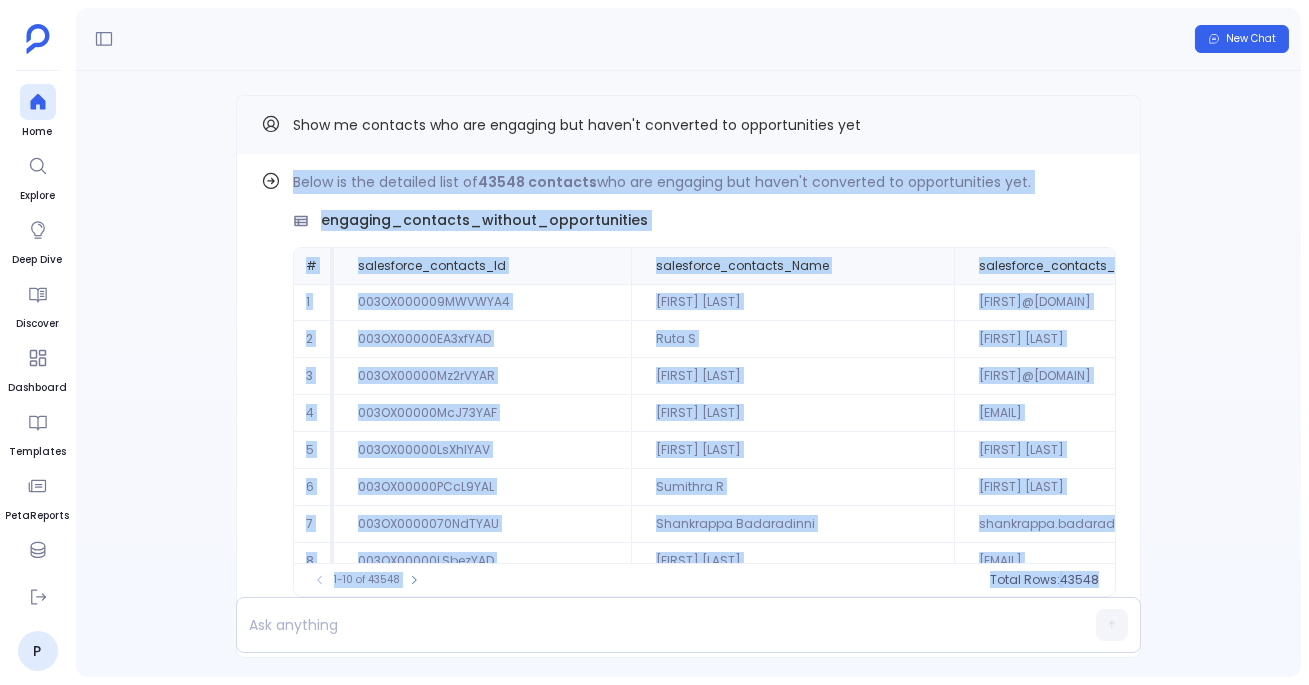 drag, startPoint x: 276, startPoint y: 111, endPoint x: 1145, endPoint y: 35, distance: 872.317 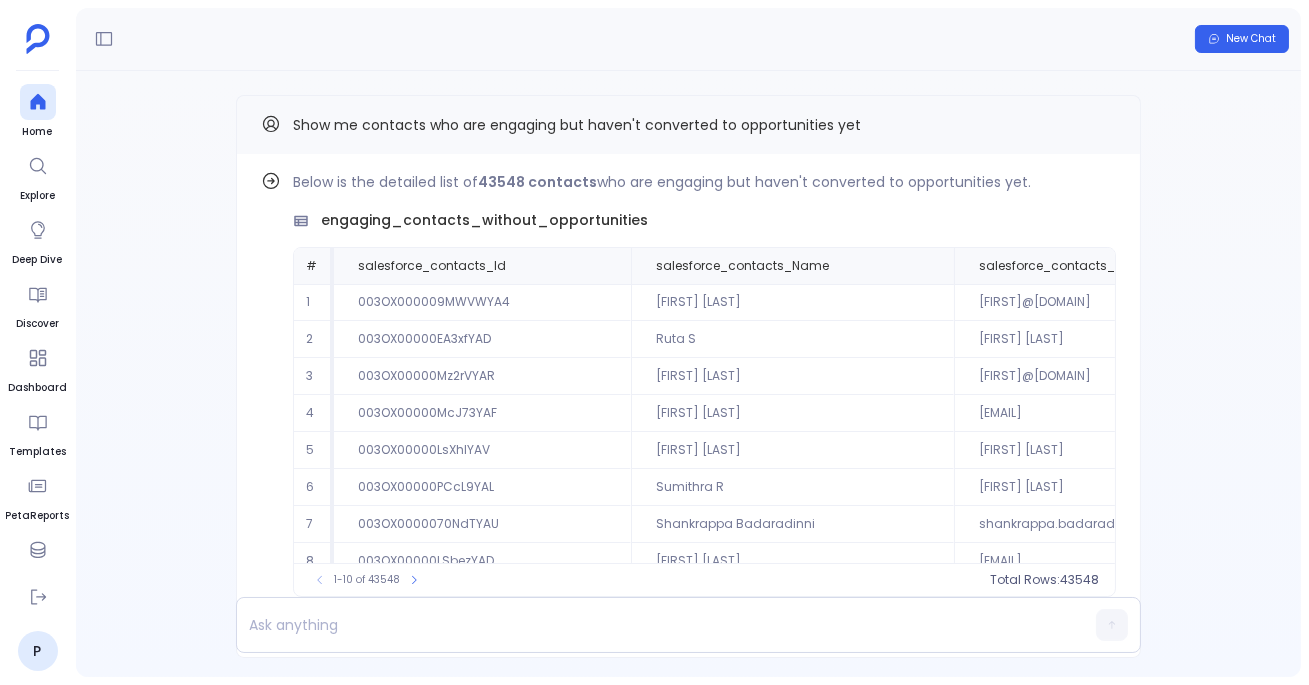 click on "Find out how Below is the detailed list of 43548 contacts who are engaging but haven't converted to opportunities yet. engaging_contacts_without_opportunities # salesforce_contacts_Id salesforce_contacts_Name salesforce_contacts_Email salesforce_contacts_LastActivityDate salesforce_accounts_Name 1 003OX000009MWVWYA4 [FIRST] [LAST] [EMAIL] [DATE] [COMPANY] 2 003OX00000EA3xfYAD [FIRST] [LAST] [EMAIL] [DATE] [COMPANY] 3 003OX00000Mz2rVYAR [FIRST] [LAST] [EMAIL] [DATE] [COMPANY] 4 003OX00000McJ73YAF [FIRST] [LAST] [EMAIL] [DATE] [COMPANY] 5 003OX00000LsXhIYAV [FIRST] [LAST] [EMAIL] [DATE] [COMPANY] 6 003OX00000PCcL9YAL [FIRST] [LAST] [EMAIL] [DATE] [COMPANY] 7 003OX0000070NdTYAU [FIRST] [LAST] [EMAIL] [DATE] [COMPANY] 8 003OX00000LSbezYAD [FIRST] [LAST] [EMAIL] [DATE]" at bounding box center (688, 374) 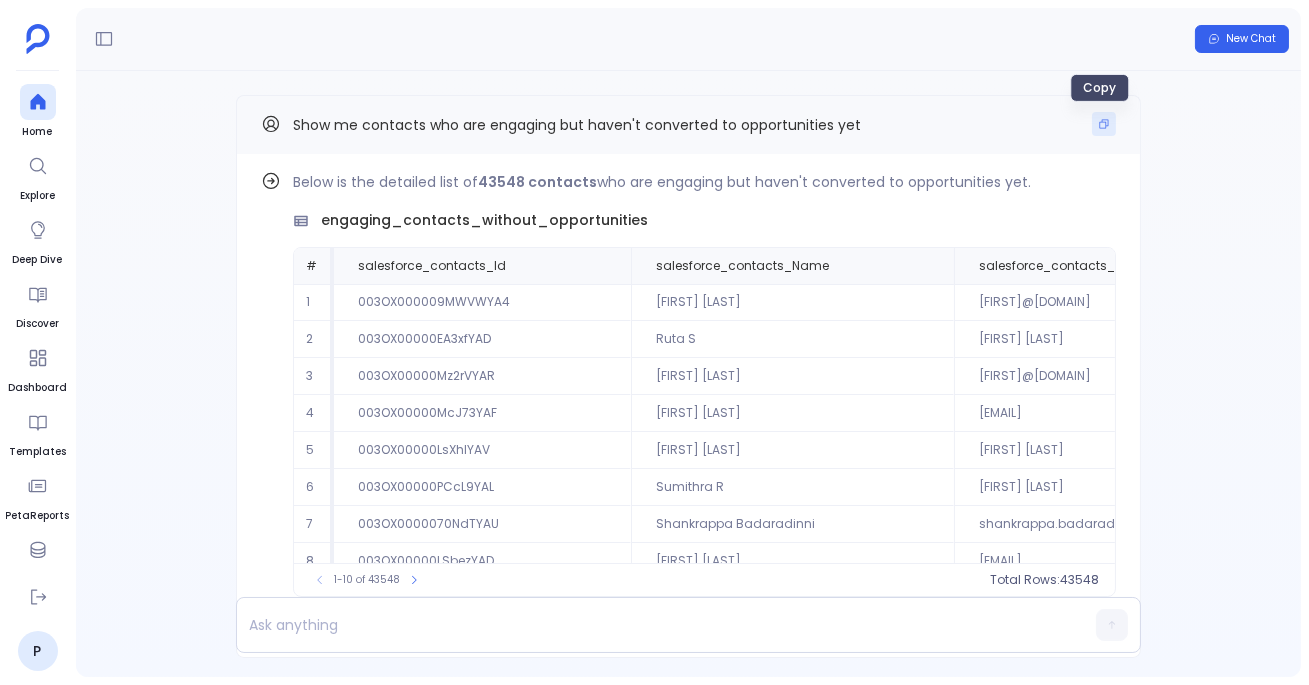 click at bounding box center (1104, 124) 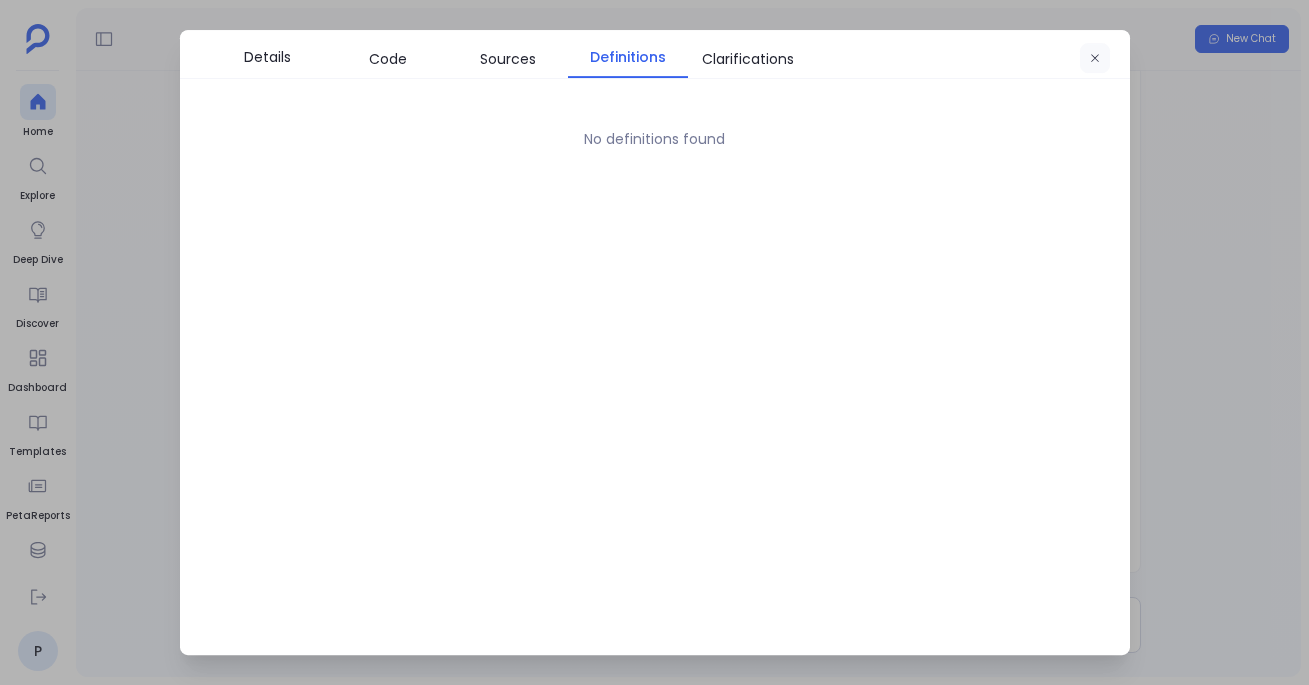 scroll, scrollTop: 0, scrollLeft: 0, axis: both 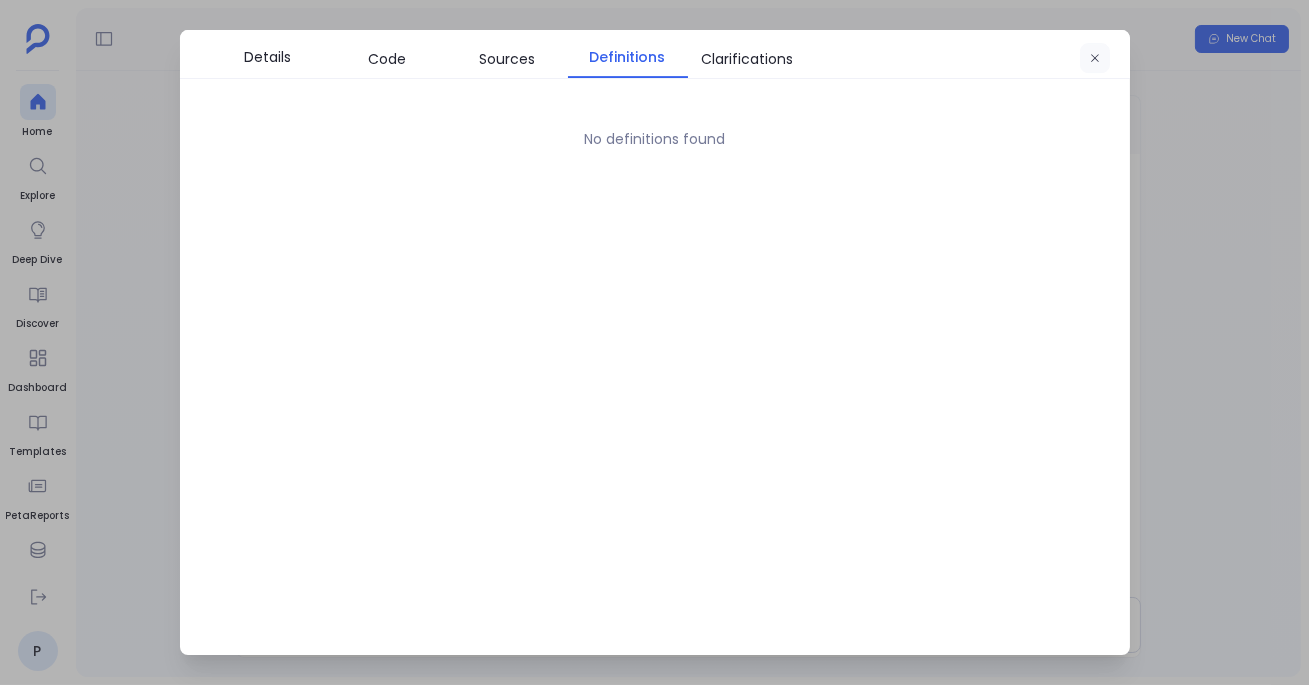 click 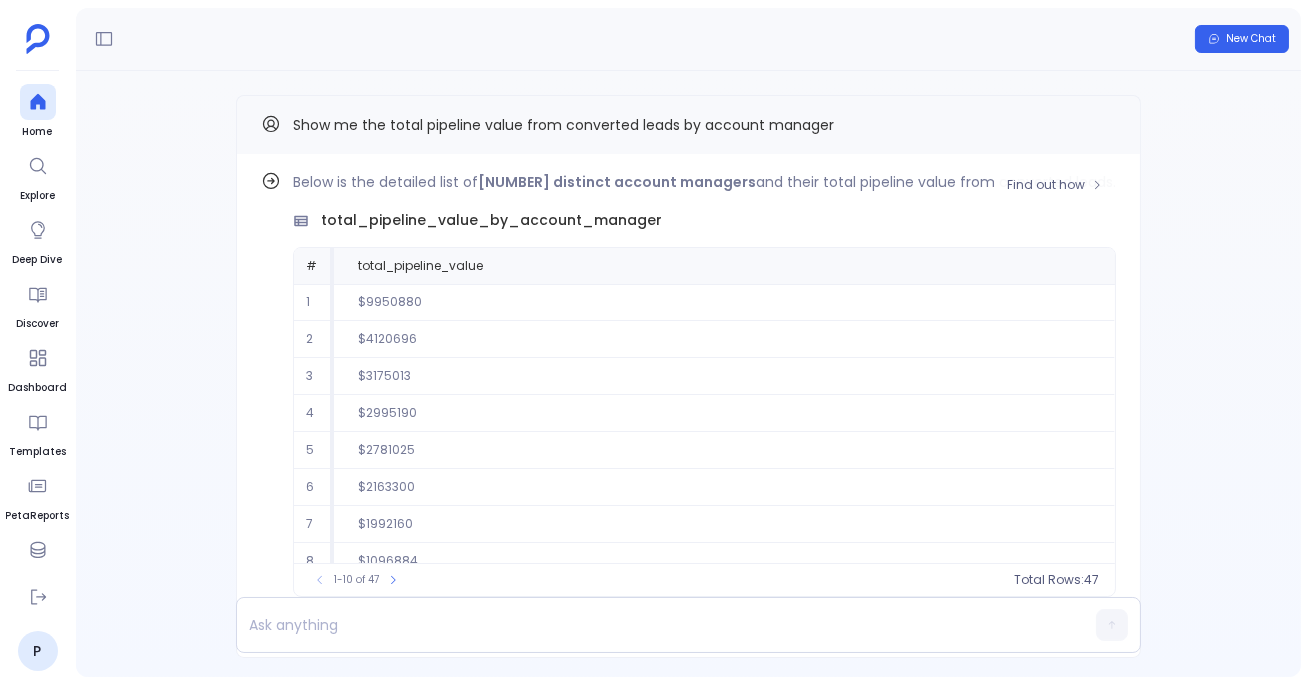 scroll, scrollTop: 0, scrollLeft: 0, axis: both 